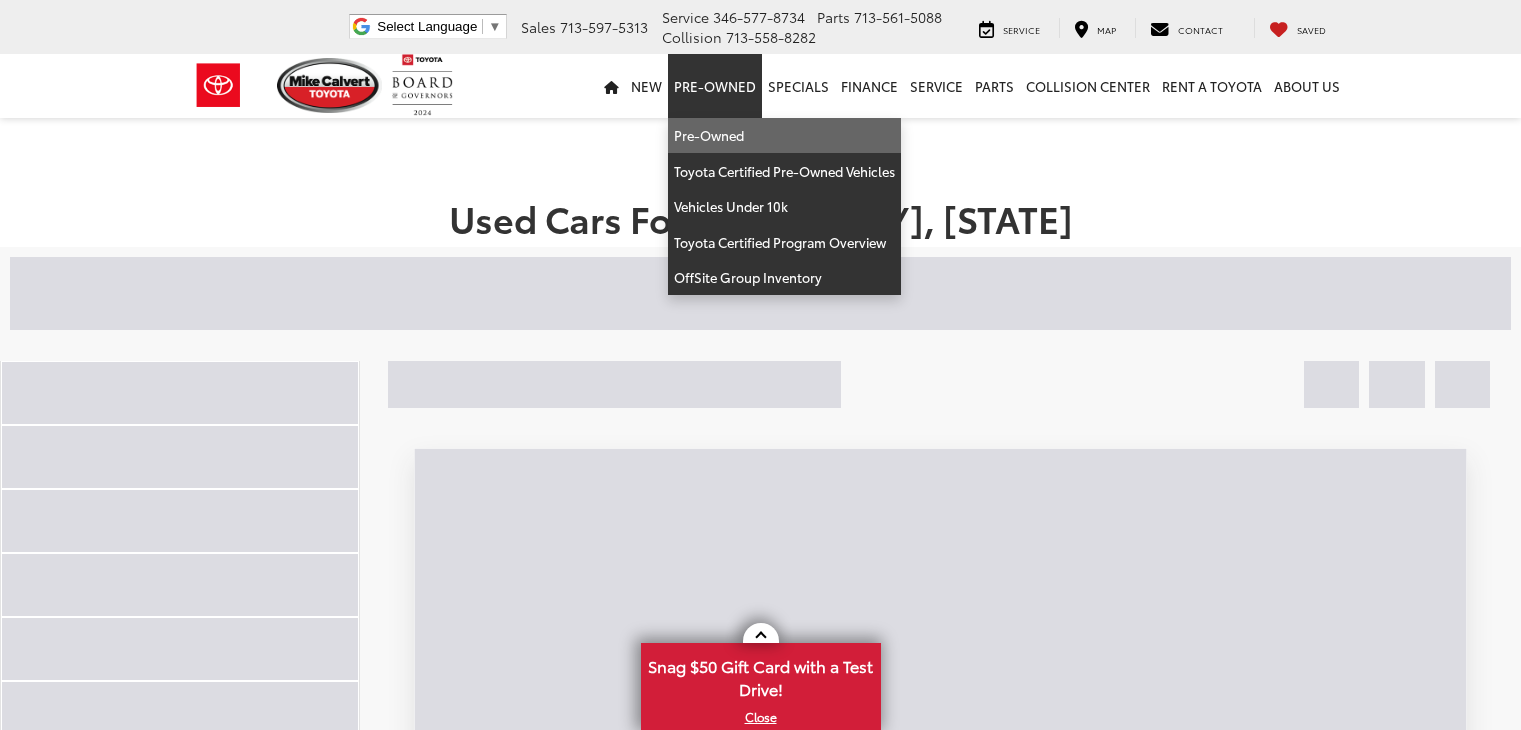 scroll, scrollTop: 0, scrollLeft: 0, axis: both 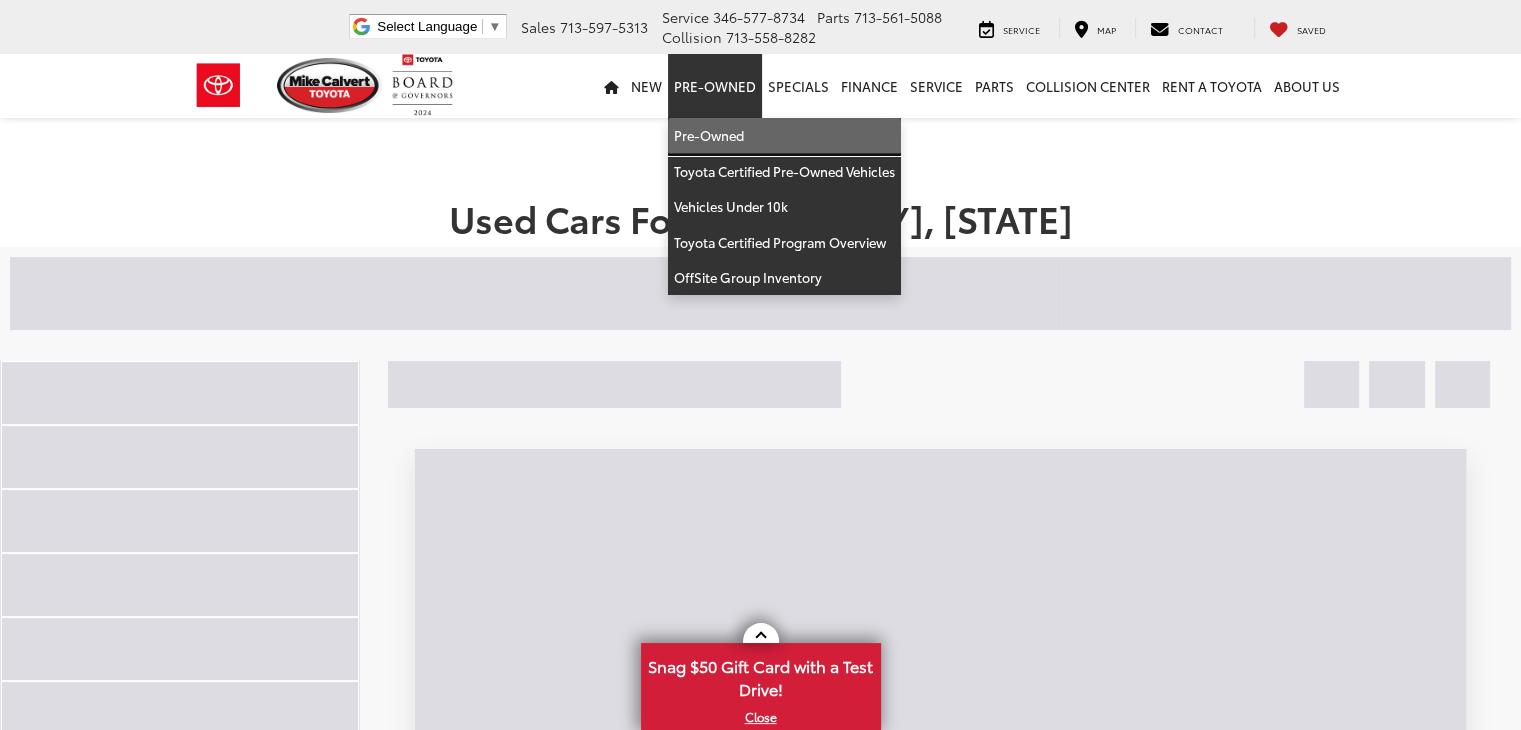 click on "Pre-Owned" at bounding box center (784, 136) 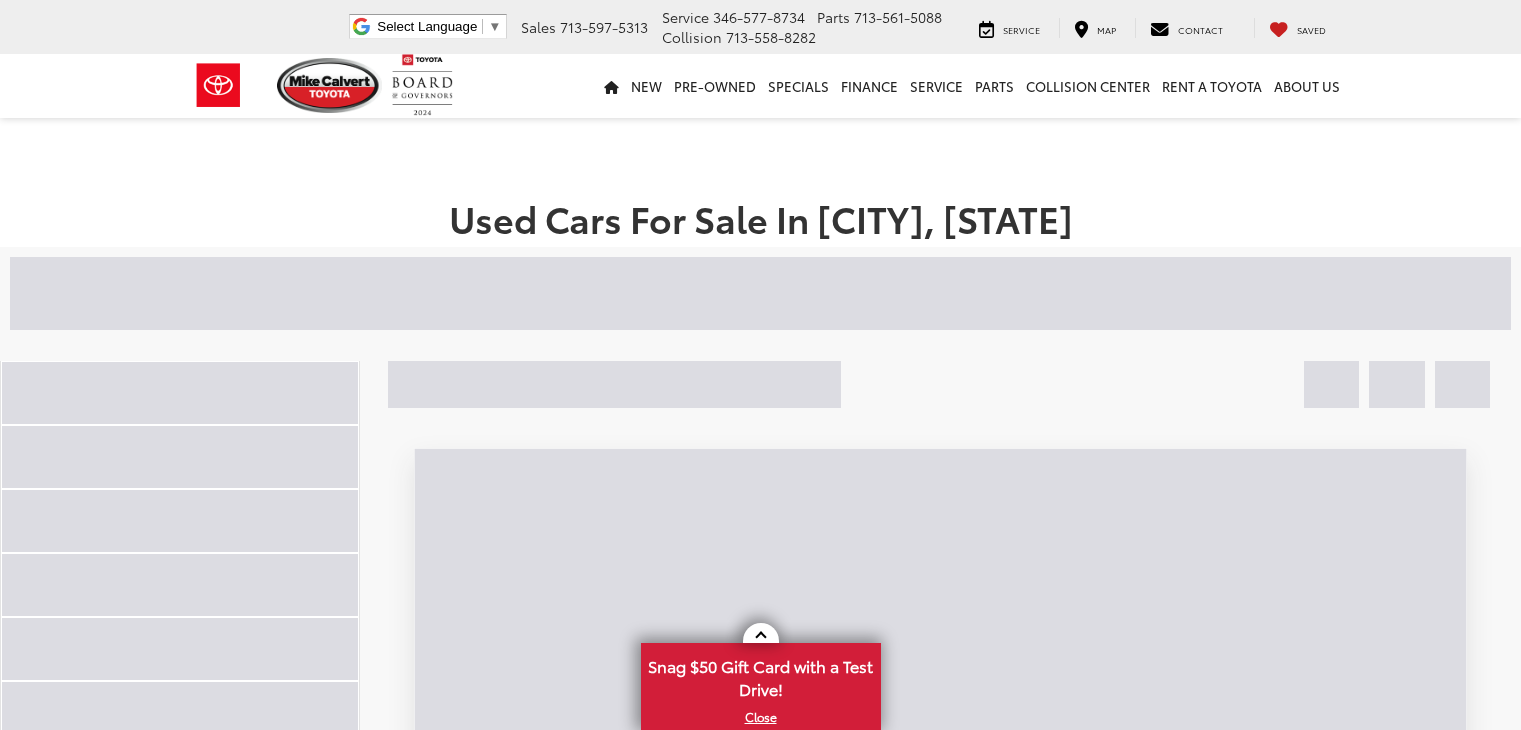 scroll, scrollTop: 0, scrollLeft: 0, axis: both 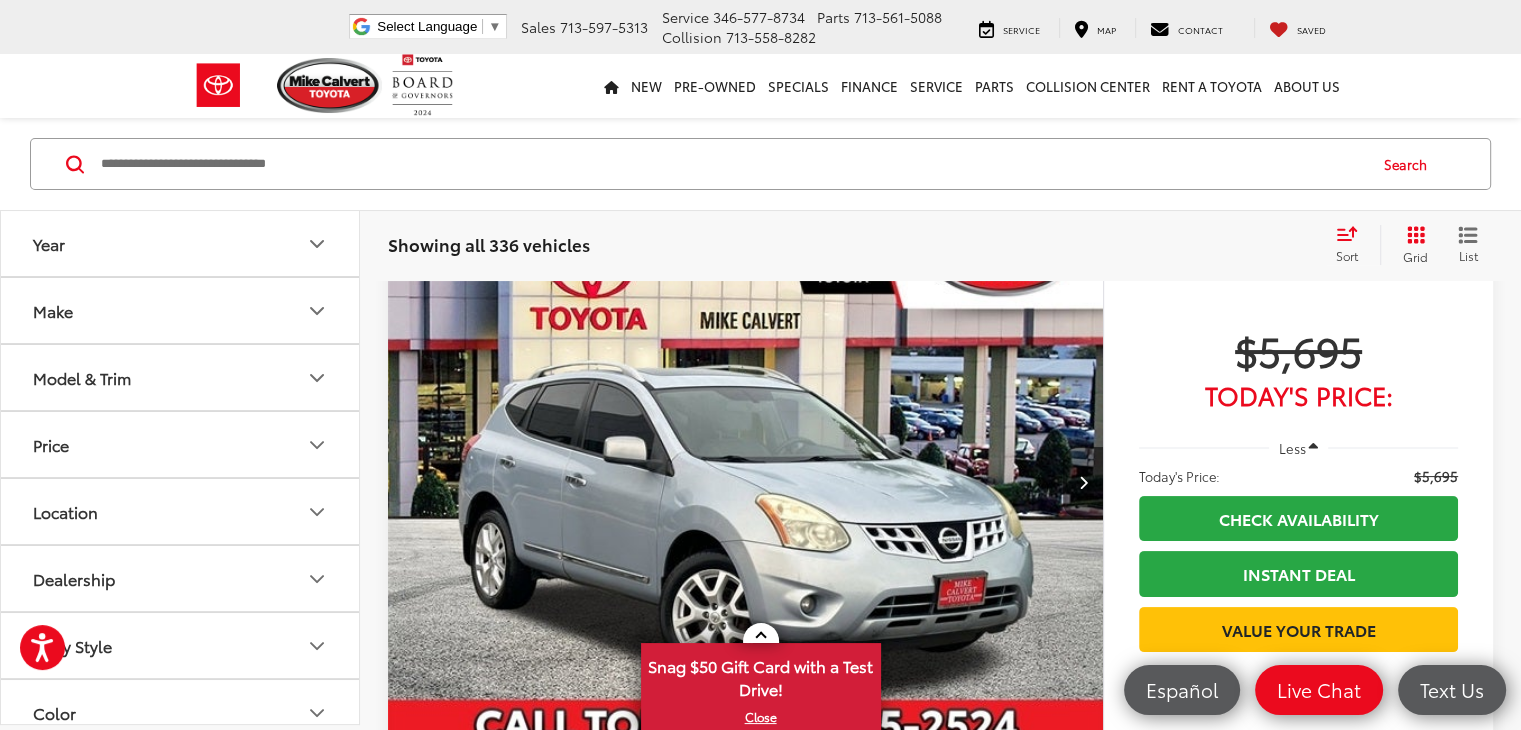 click on "Model & Trim" at bounding box center (181, 377) 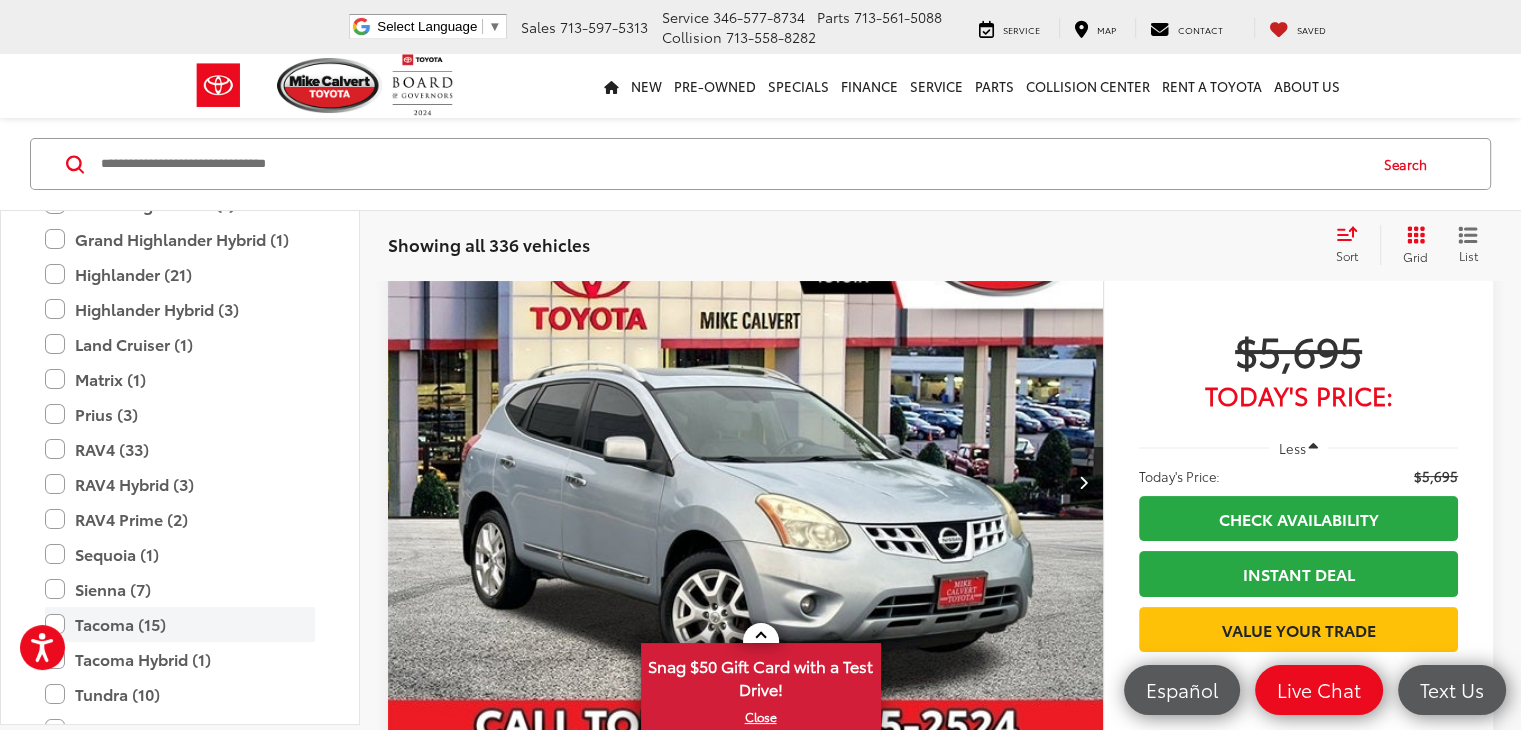 scroll, scrollTop: 3700, scrollLeft: 0, axis: vertical 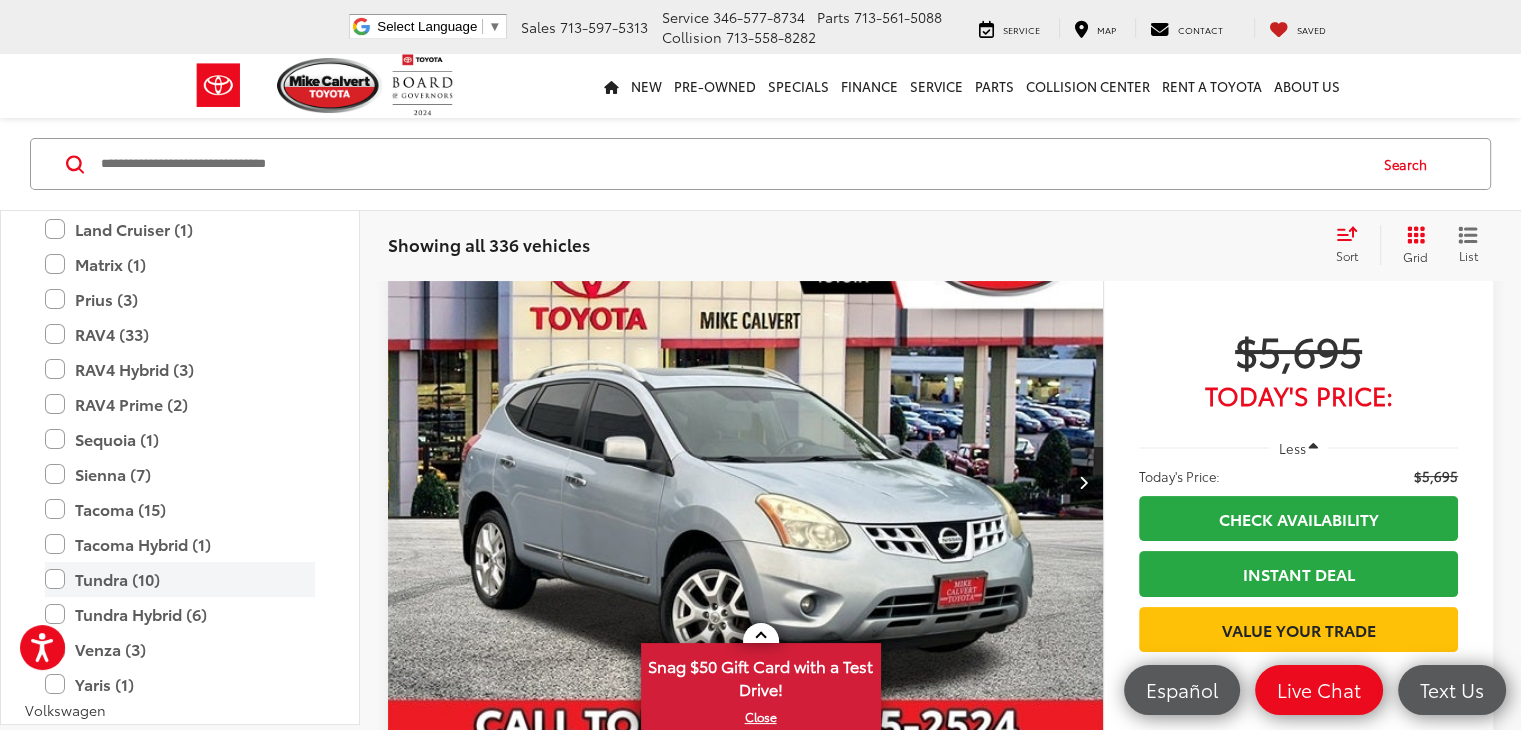 click on "Tundra (10)" at bounding box center [180, 579] 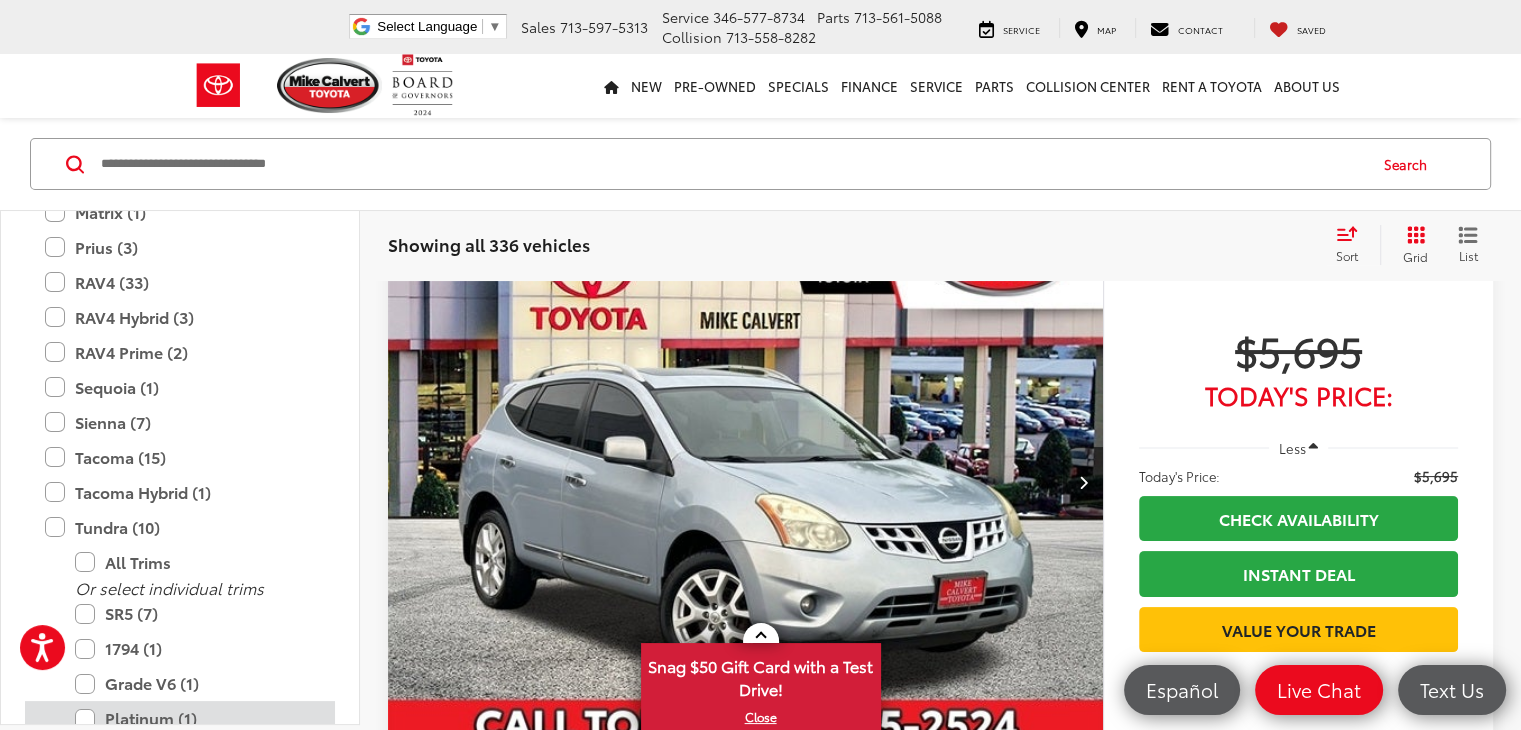 scroll, scrollTop: 3900, scrollLeft: 0, axis: vertical 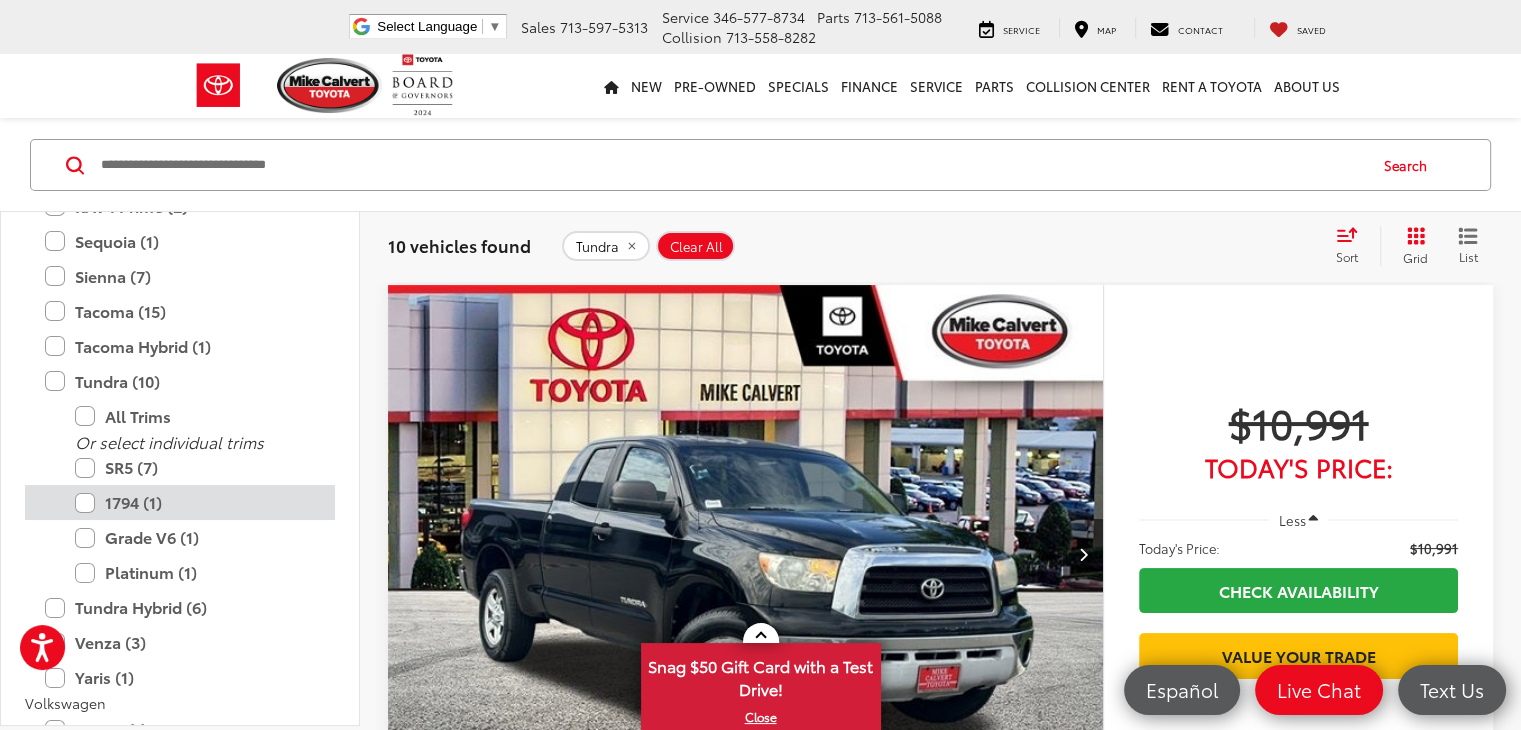click on "1794 (1)" at bounding box center [195, 502] 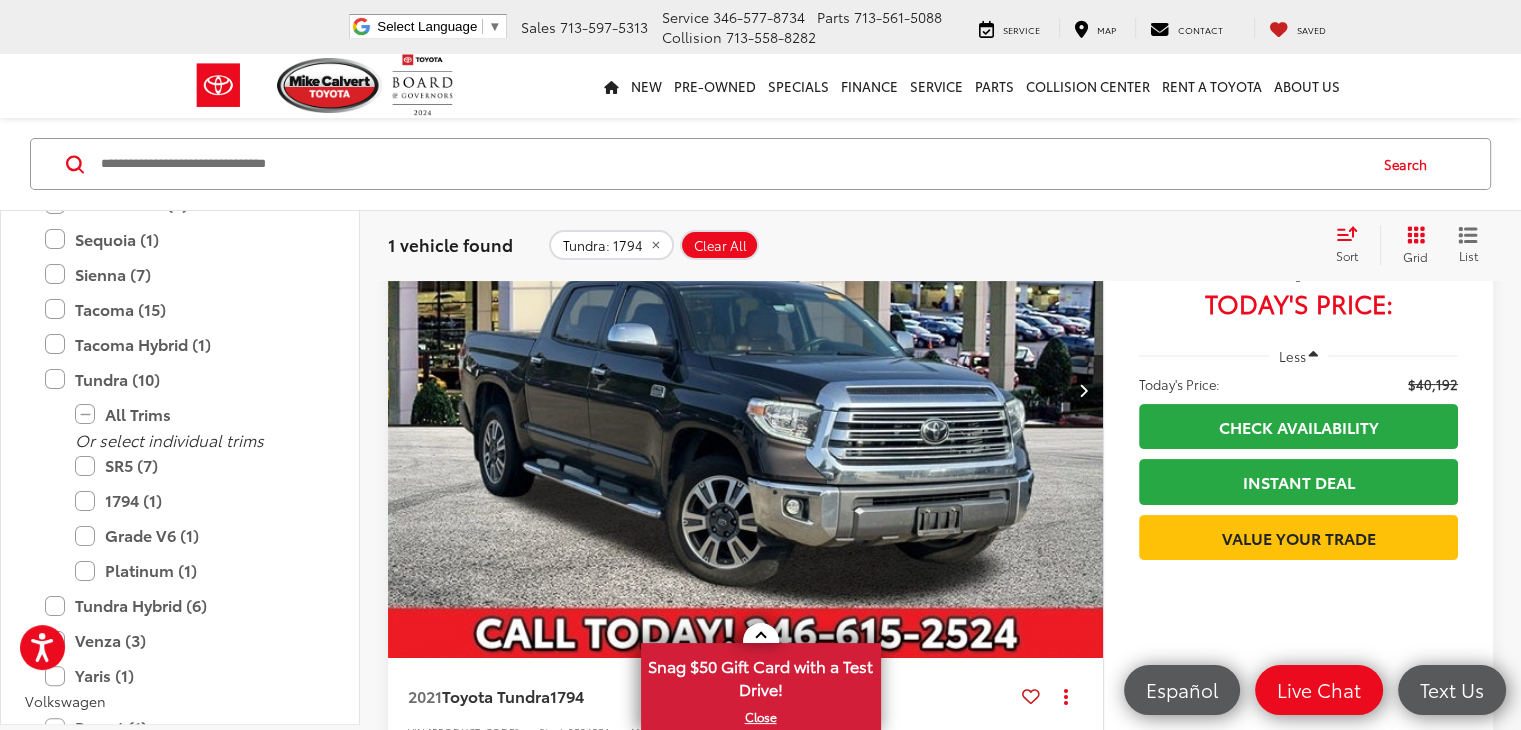 scroll, scrollTop: 128, scrollLeft: 0, axis: vertical 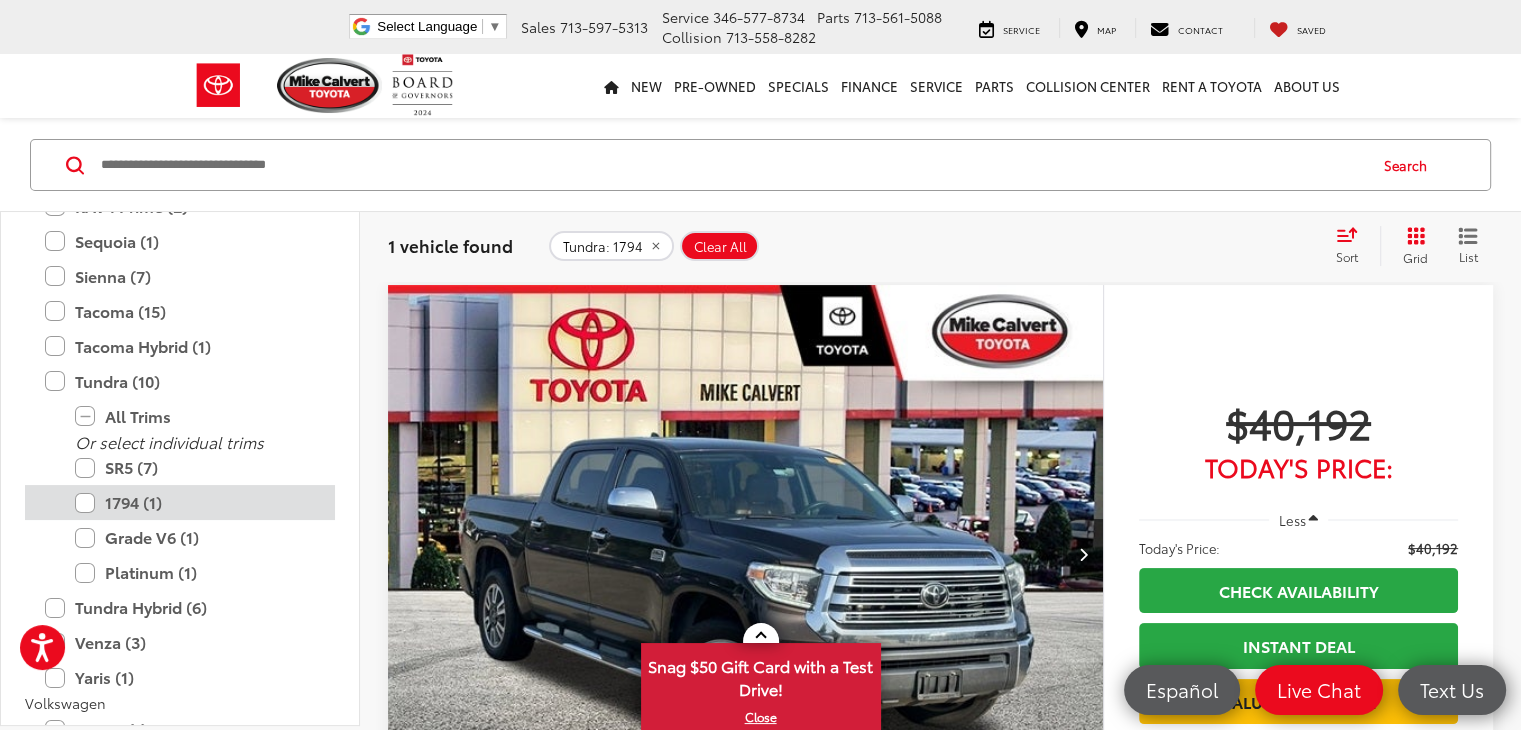 click on "1794 (1)" at bounding box center [195, 502] 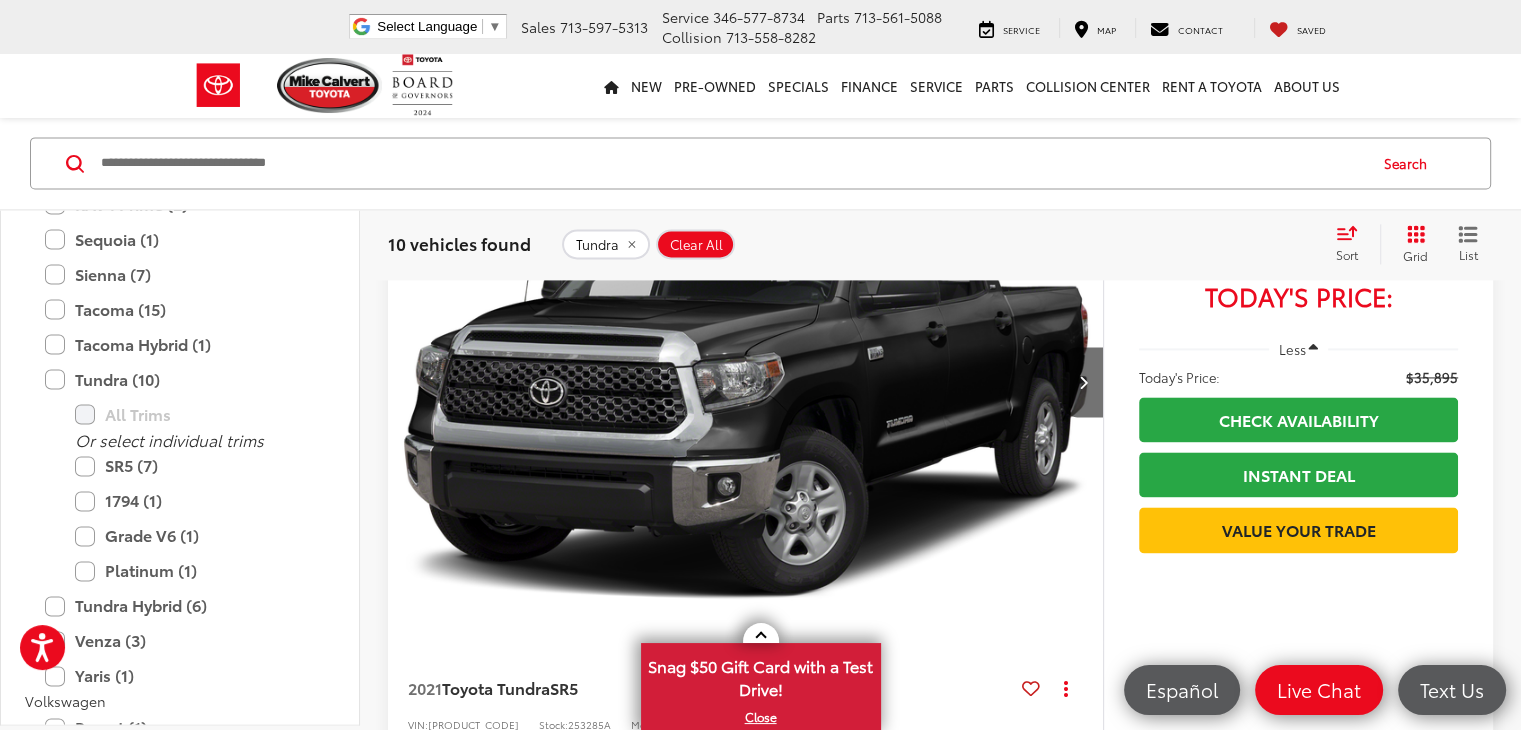 scroll, scrollTop: 3228, scrollLeft: 0, axis: vertical 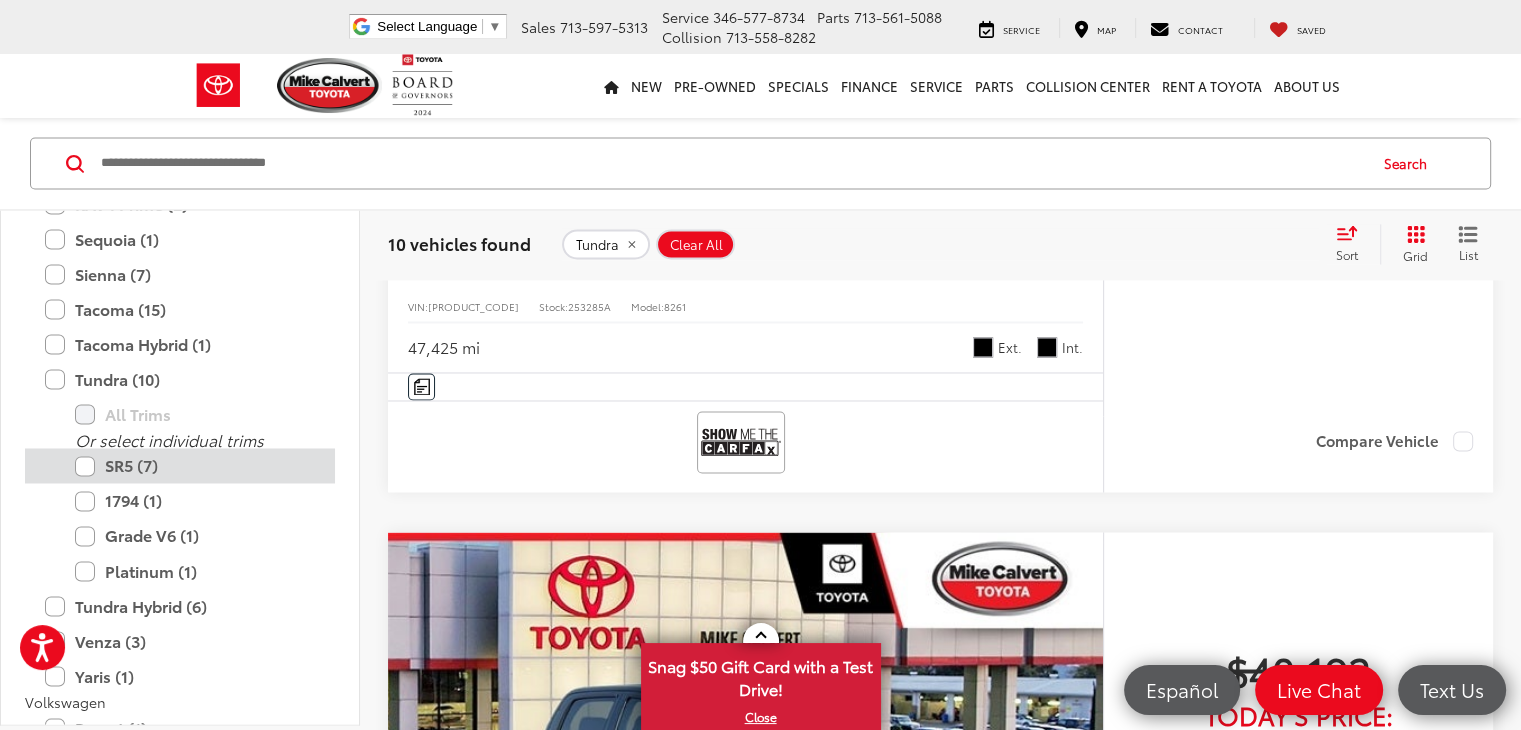 click on "SR5 (7)" at bounding box center [195, 466] 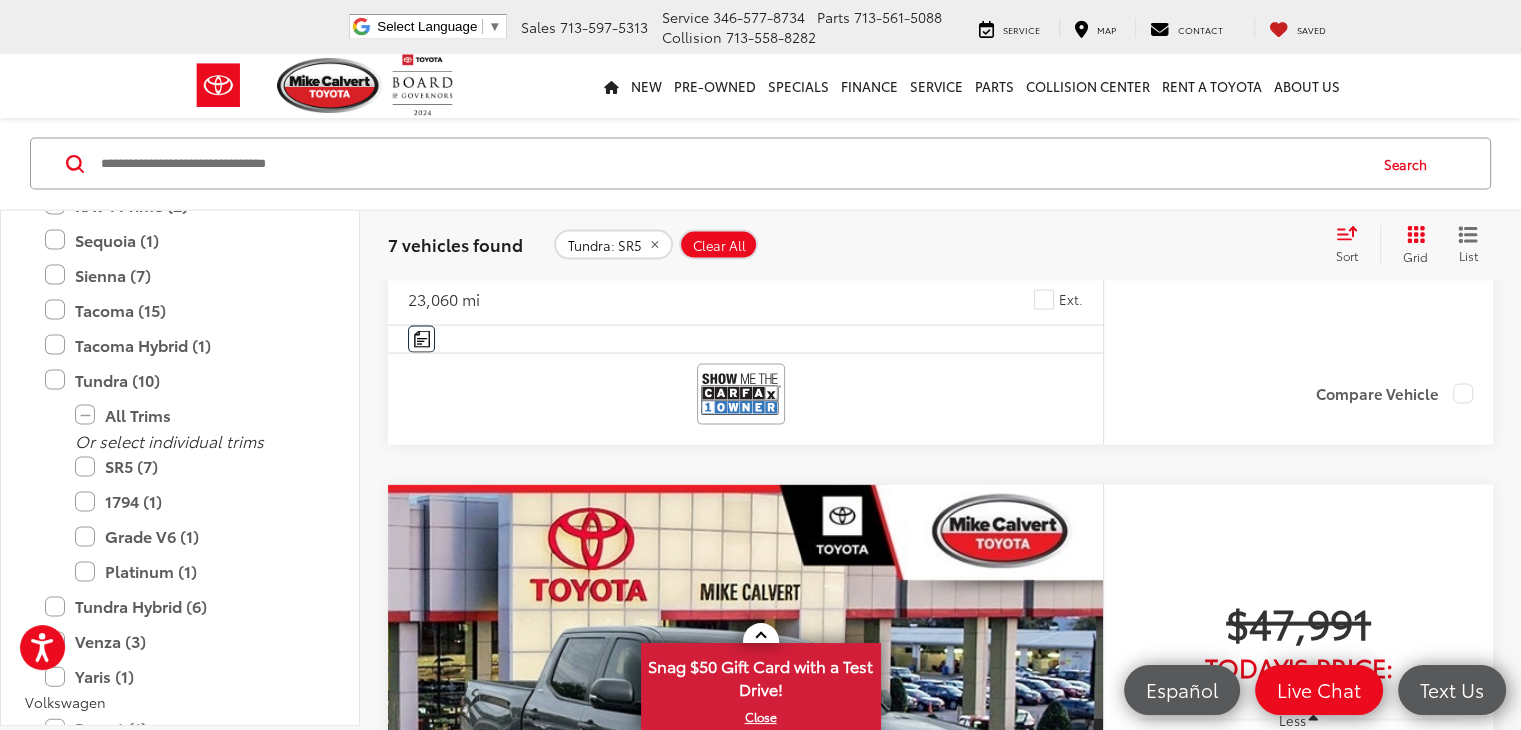 scroll, scrollTop: 4107, scrollLeft: 0, axis: vertical 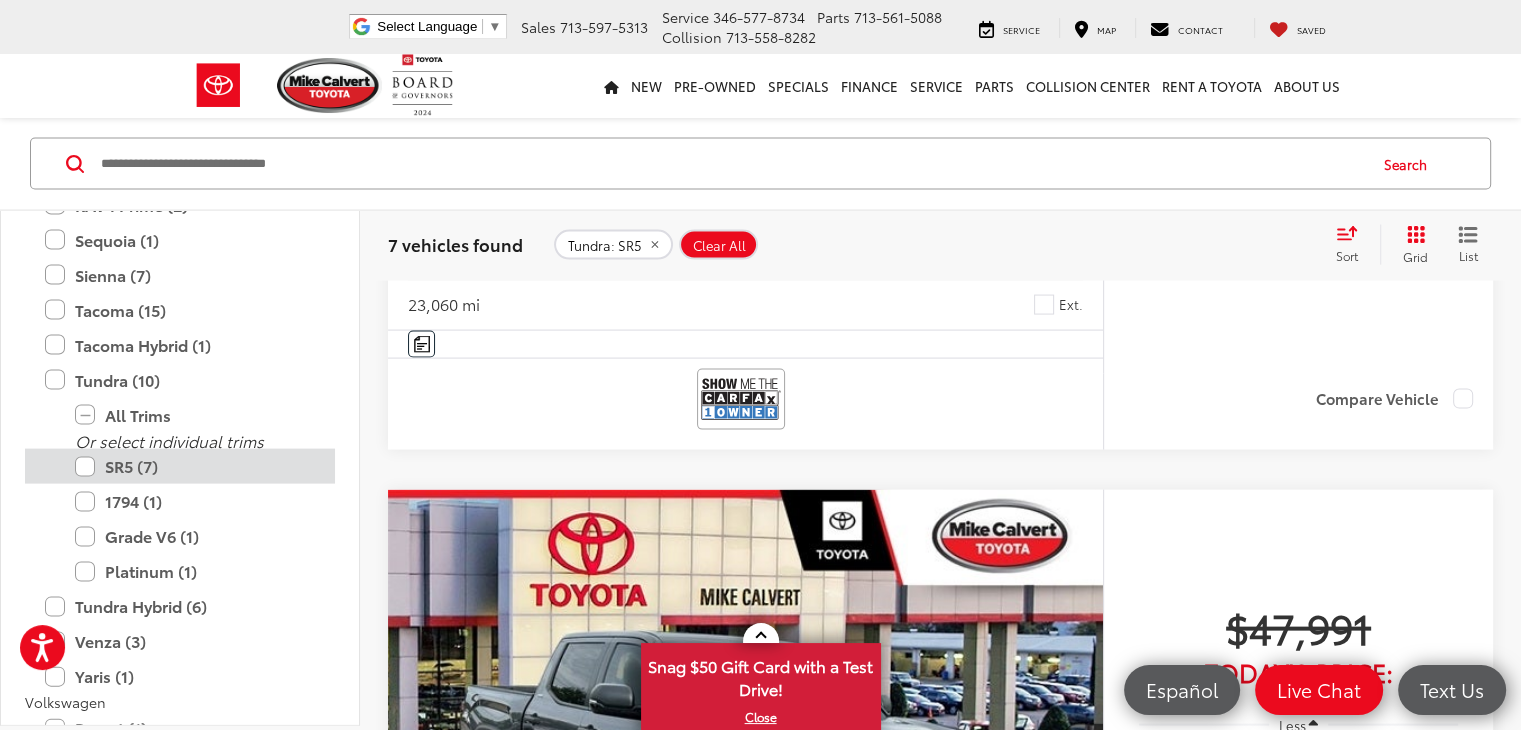 click on "SR5 (7)" at bounding box center [195, 466] 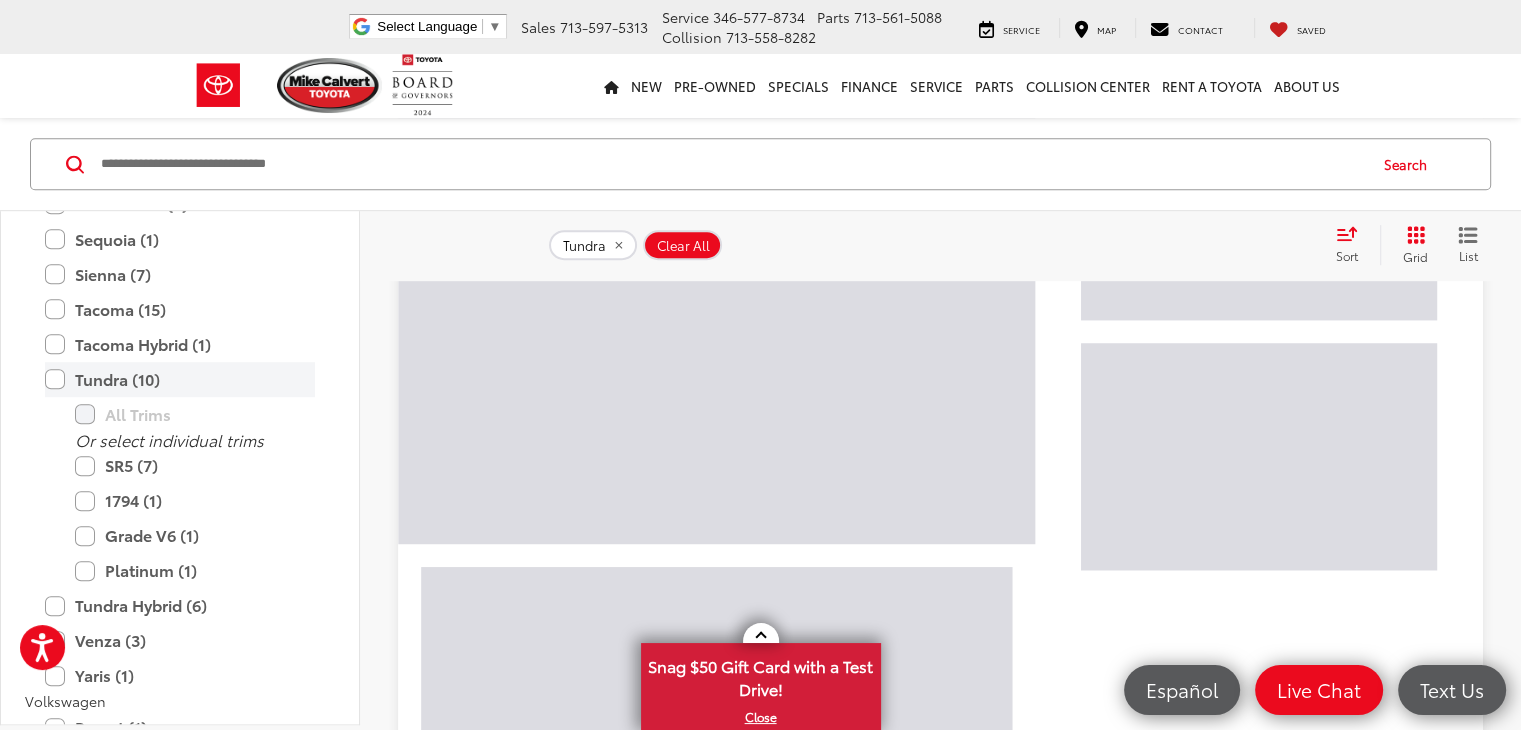 click on "Tundra (10)" at bounding box center [180, 379] 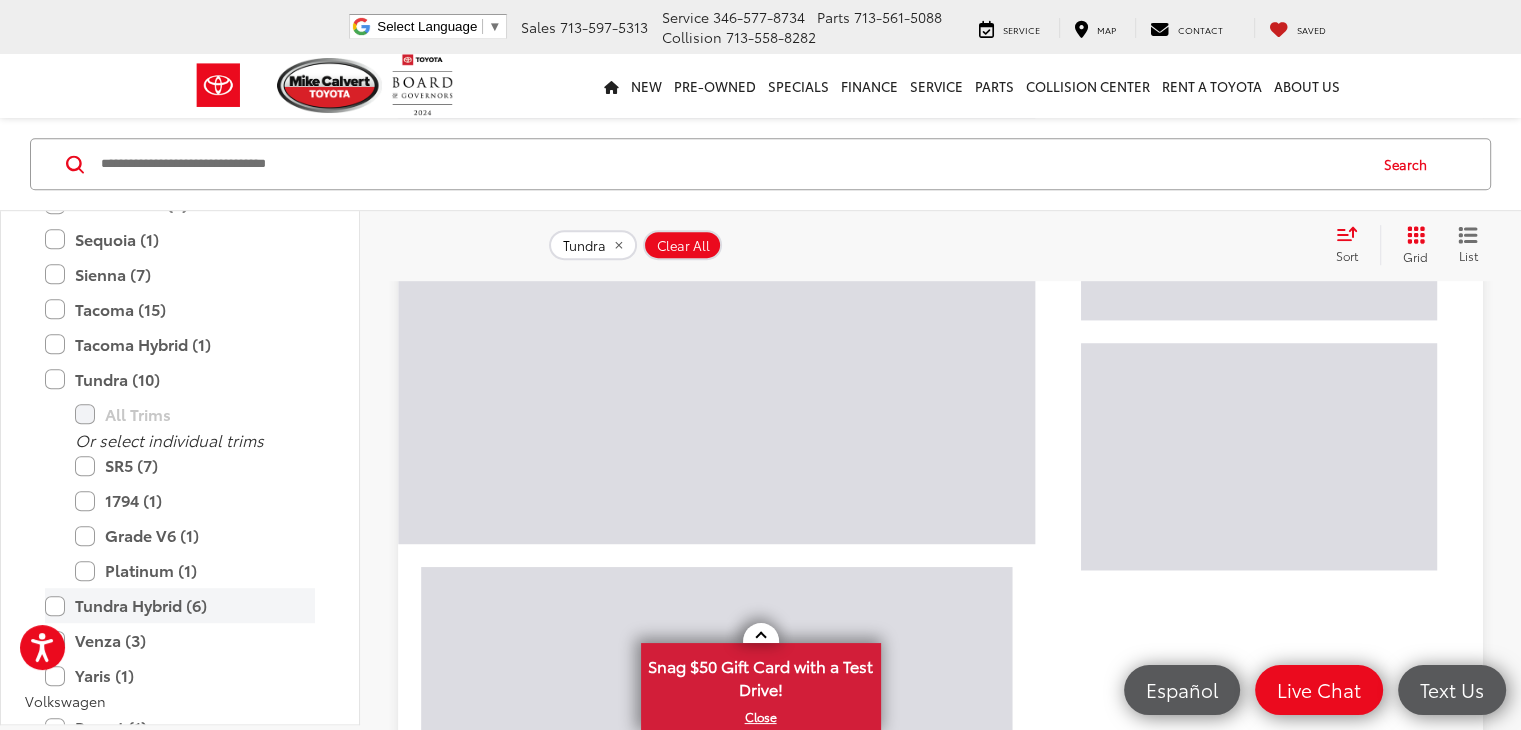 scroll, scrollTop: 128, scrollLeft: 0, axis: vertical 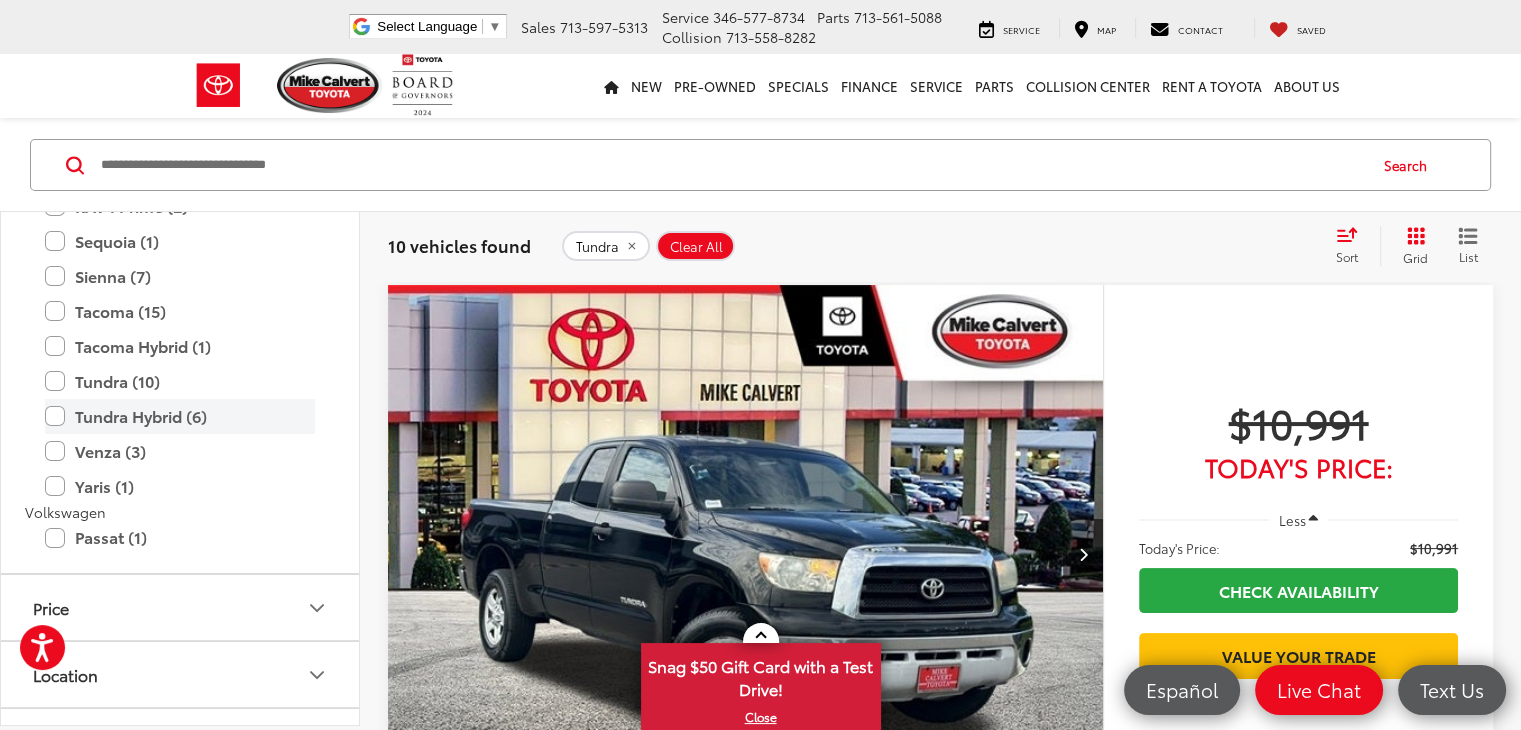 click on "Tundra Hybrid (6)" at bounding box center [180, 416] 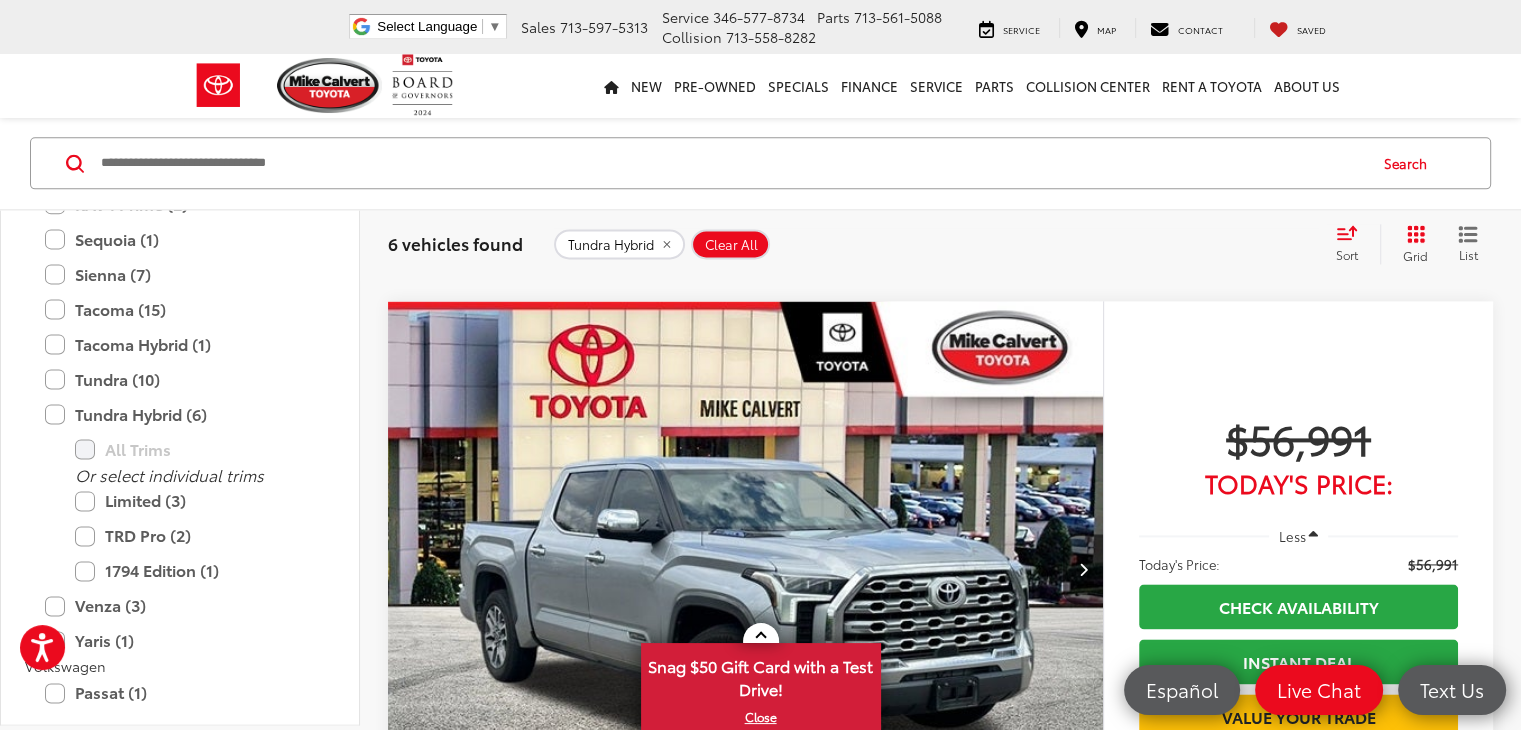 scroll, scrollTop: 2628, scrollLeft: 0, axis: vertical 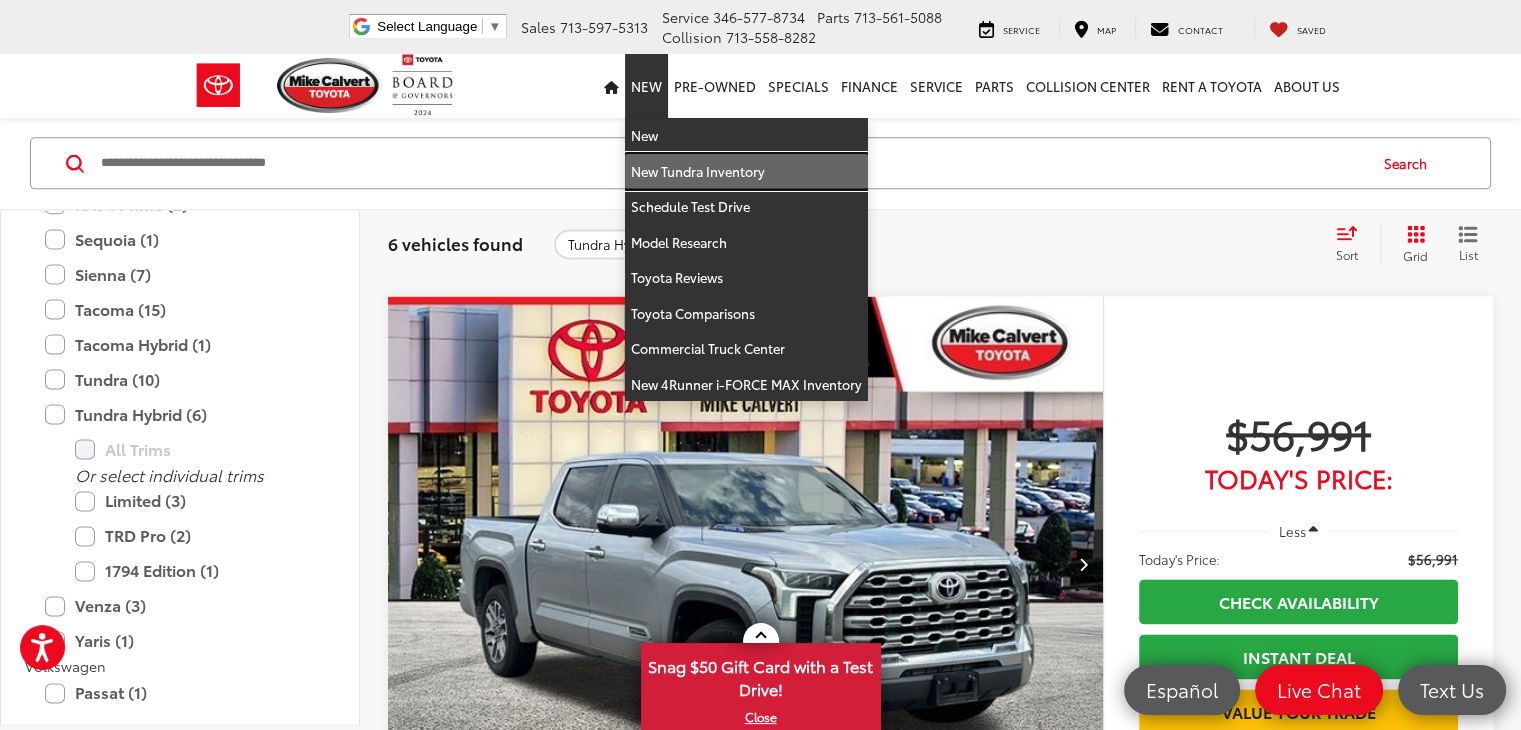 click on "New Tundra Inventory" at bounding box center (746, 172) 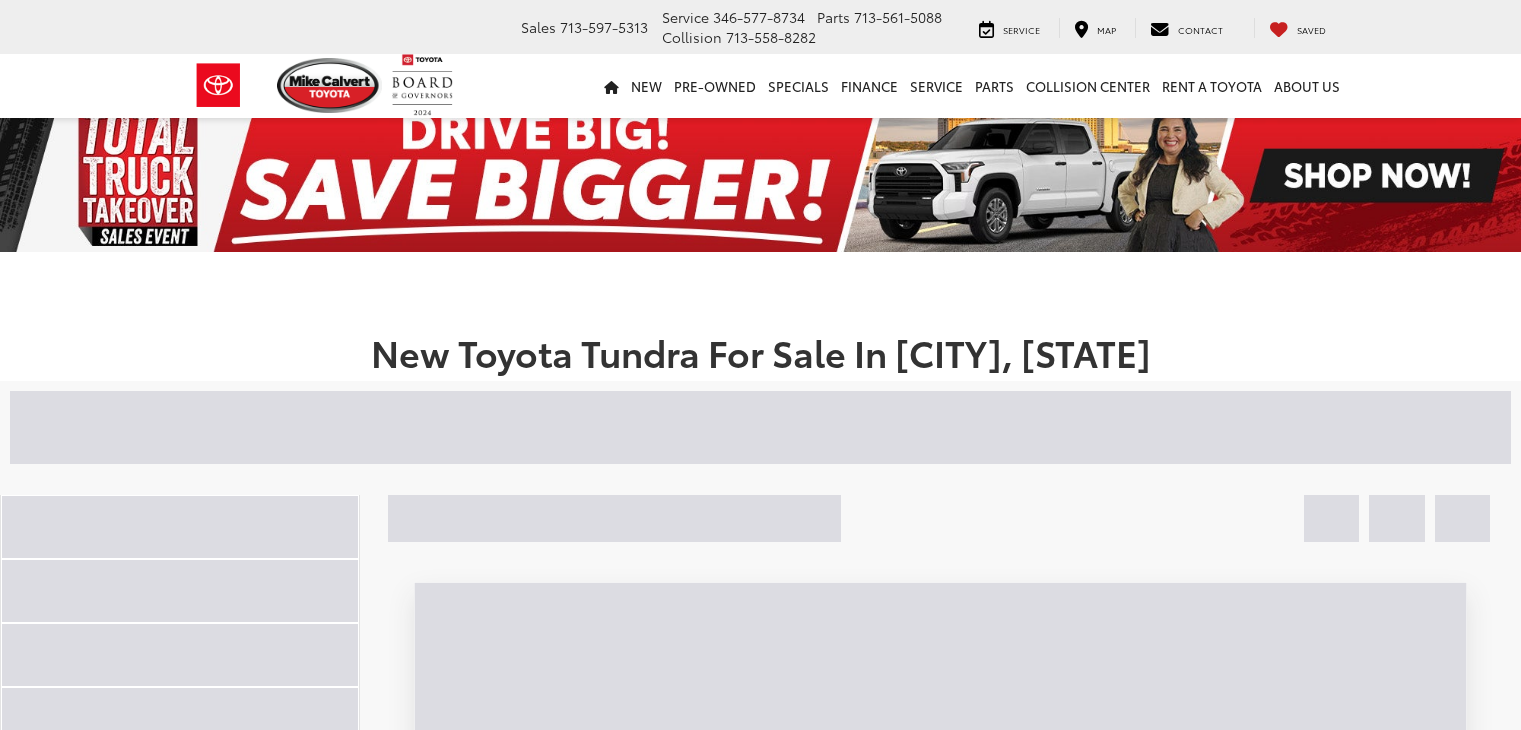 scroll, scrollTop: 0, scrollLeft: 0, axis: both 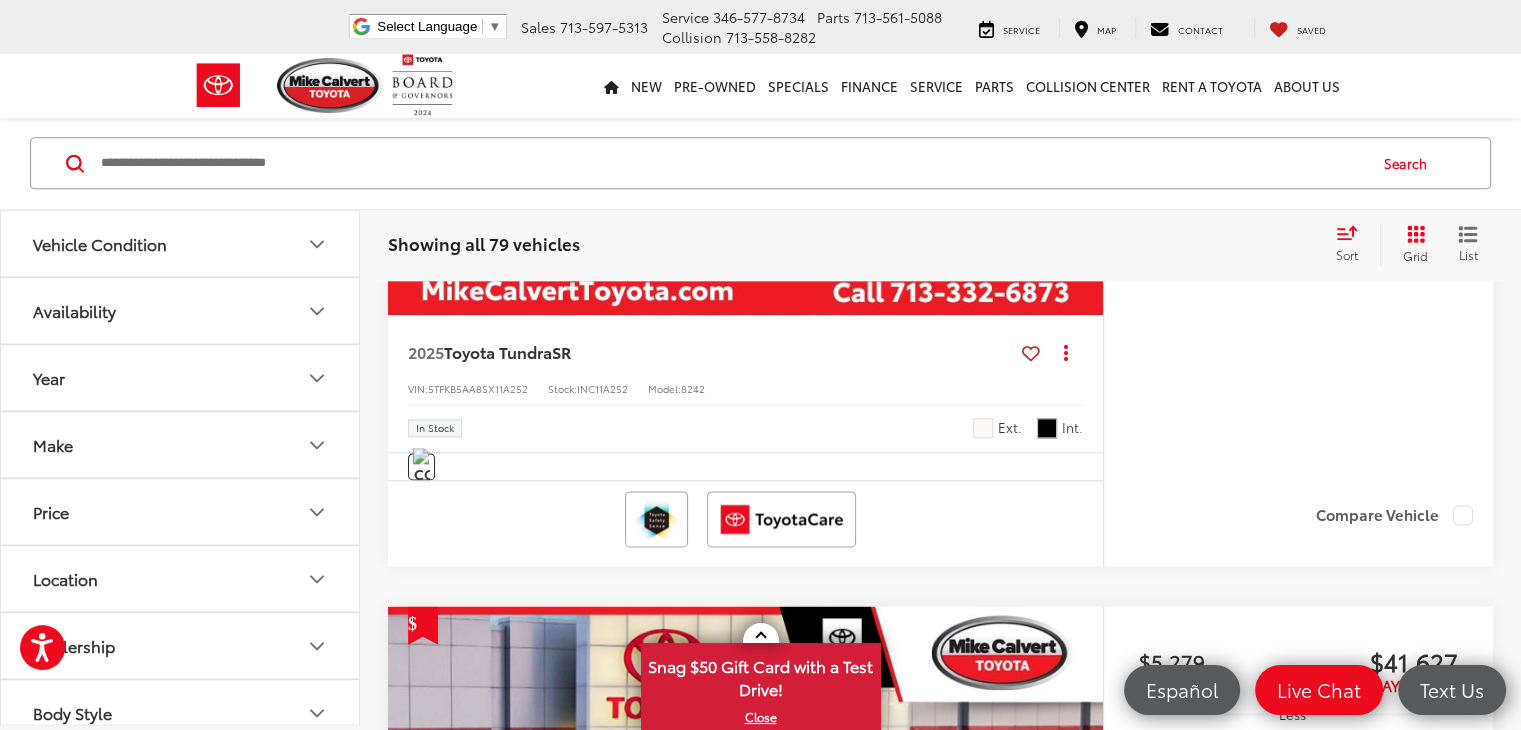 click on "Make" at bounding box center (181, 444) 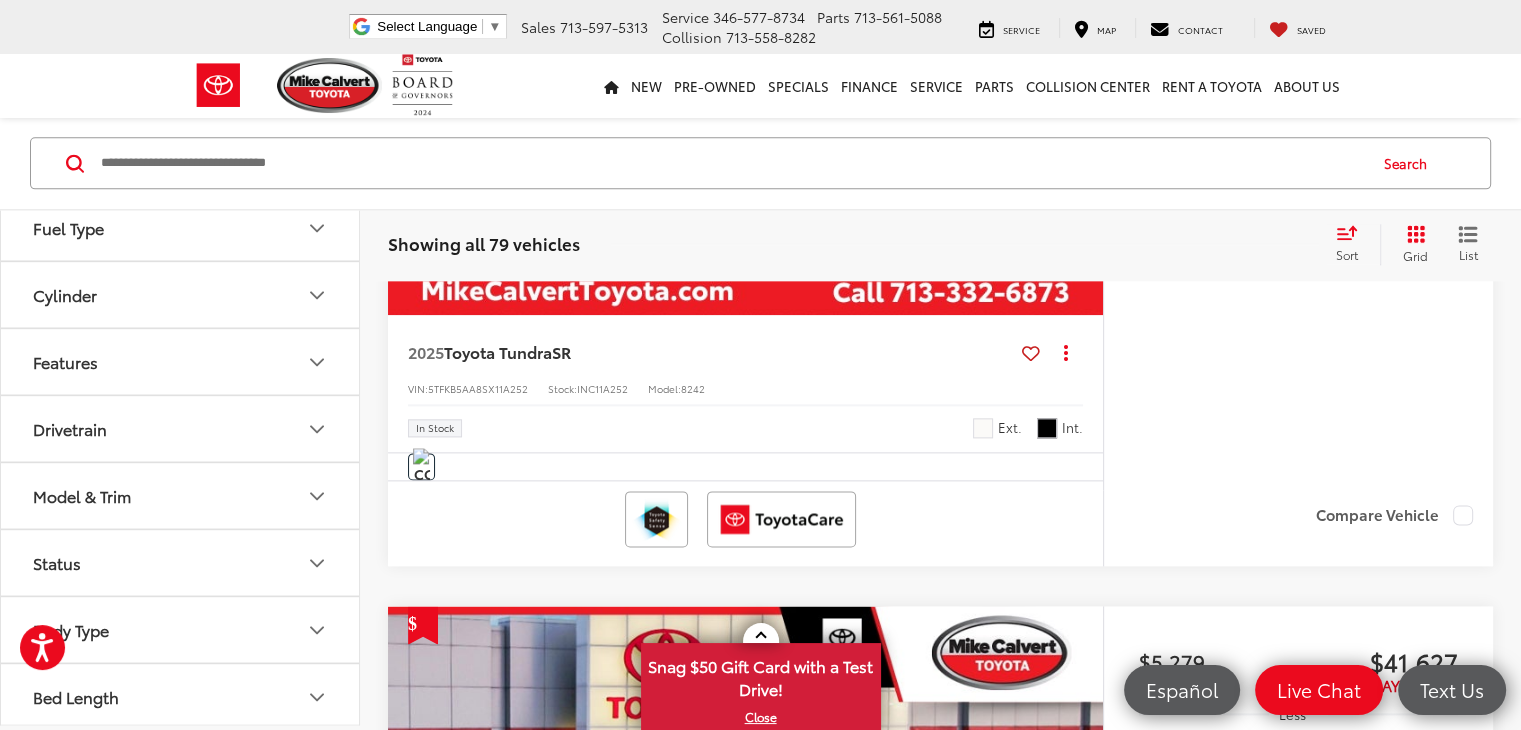 scroll, scrollTop: 0, scrollLeft: 0, axis: both 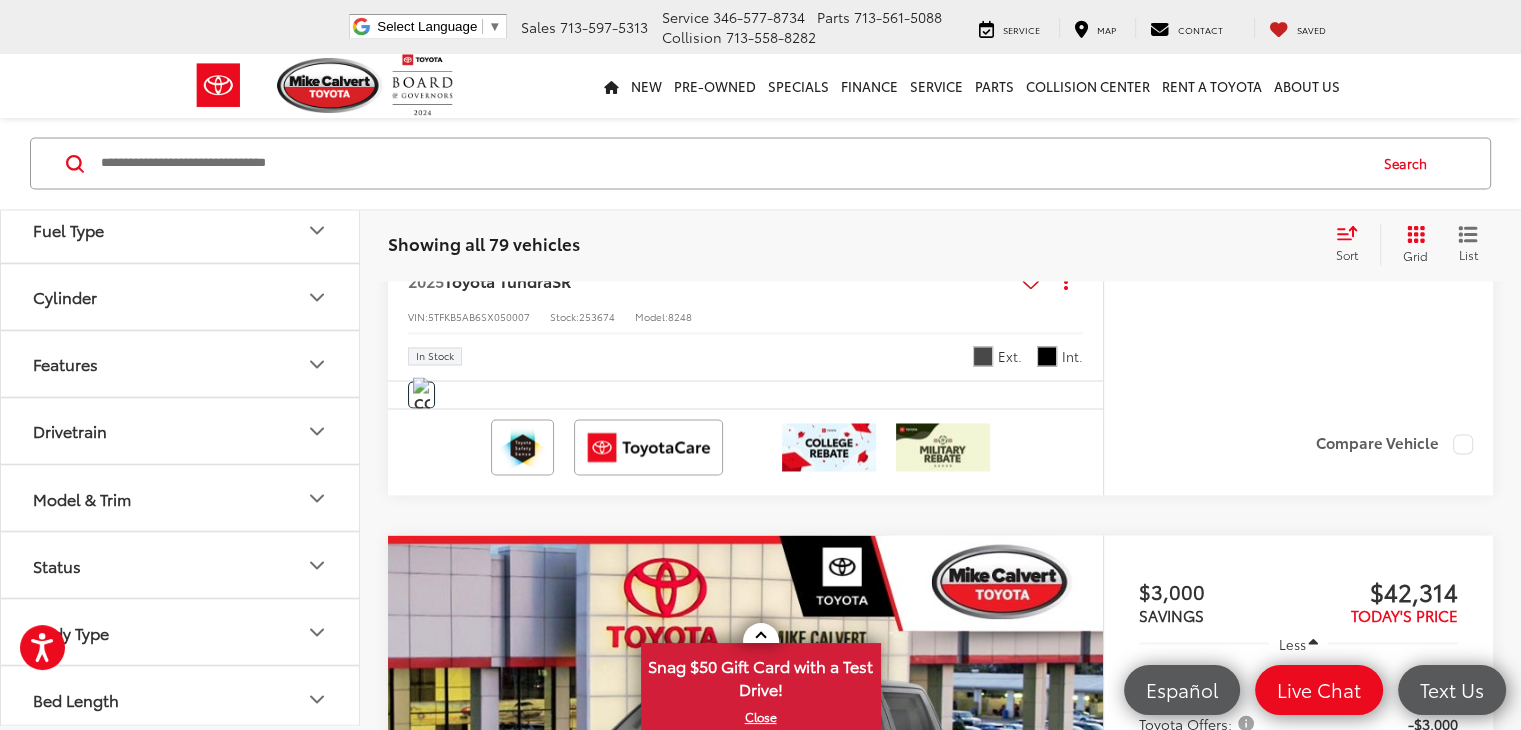 click on "Model & Trim" at bounding box center (181, 497) 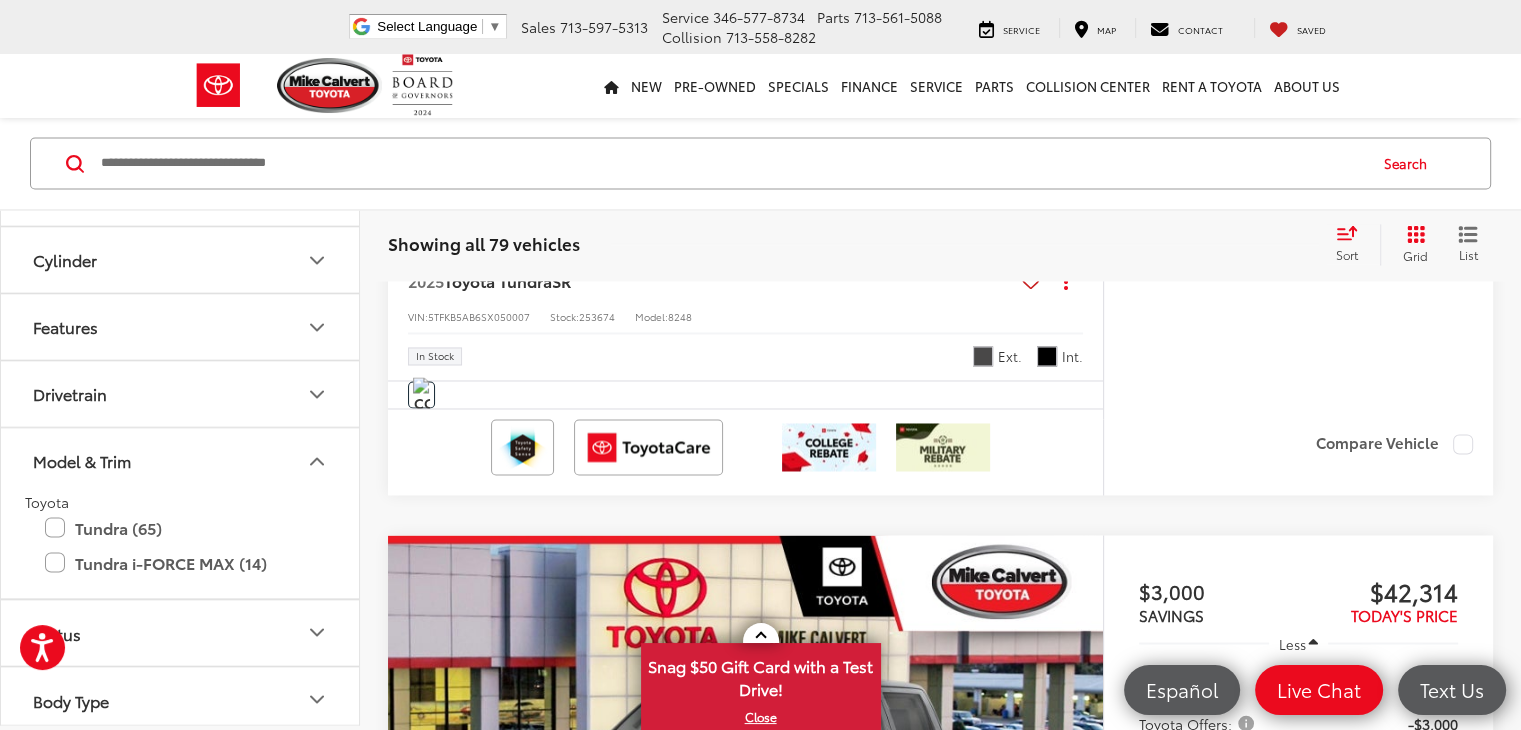 scroll, scrollTop: 899, scrollLeft: 0, axis: vertical 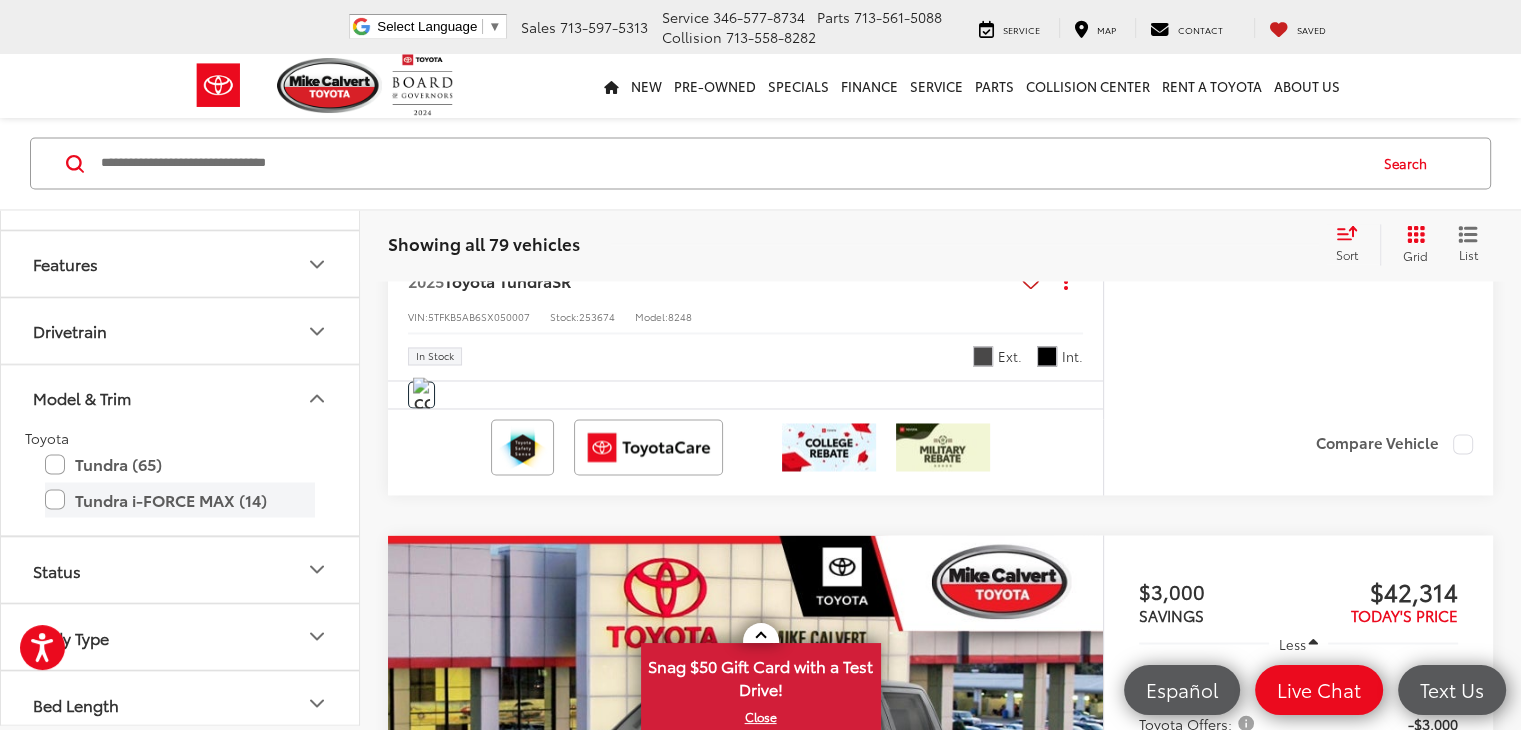 click on "Tundra i-FORCE MAX (14)" at bounding box center (180, 499) 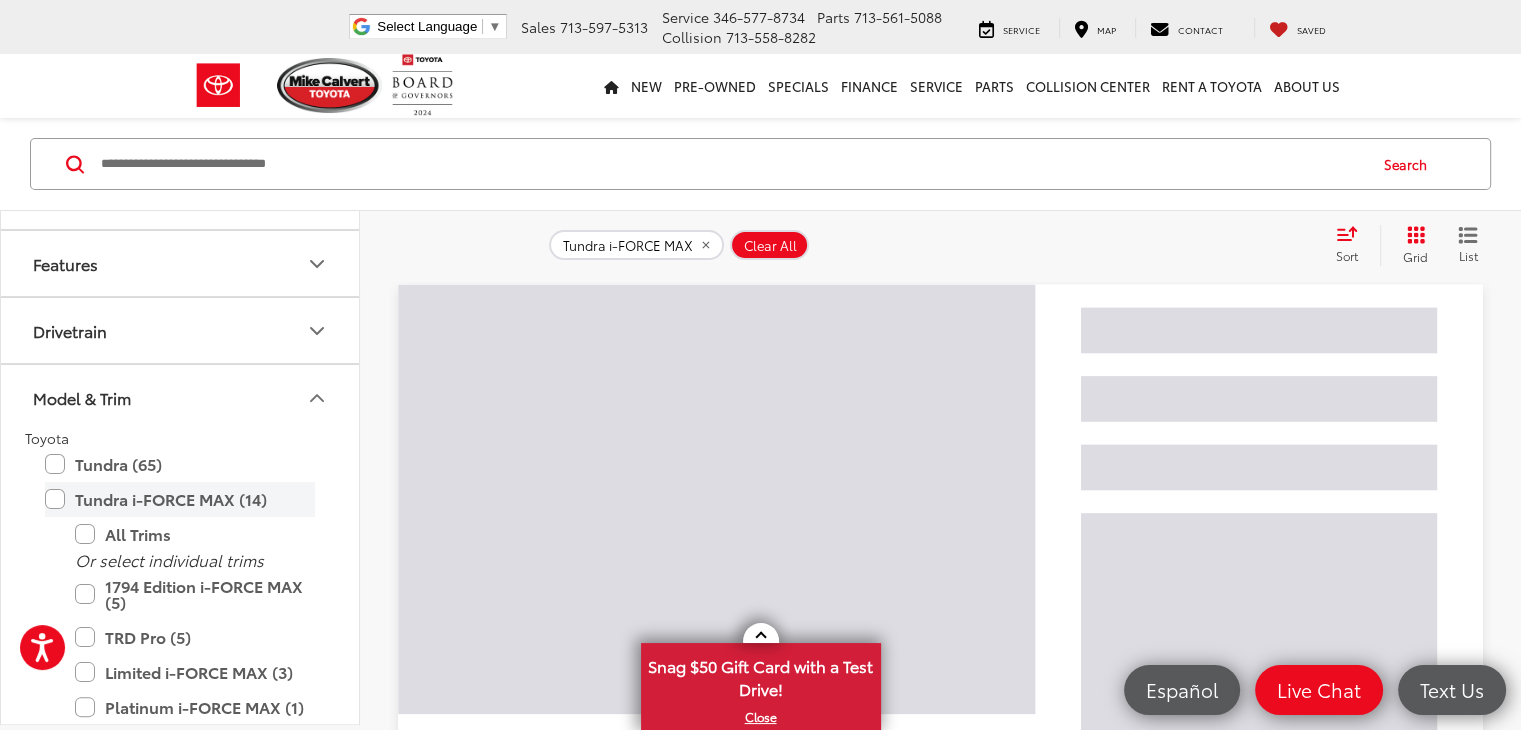 click on "Tundra i-FORCE MAX (14)" at bounding box center (180, 499) 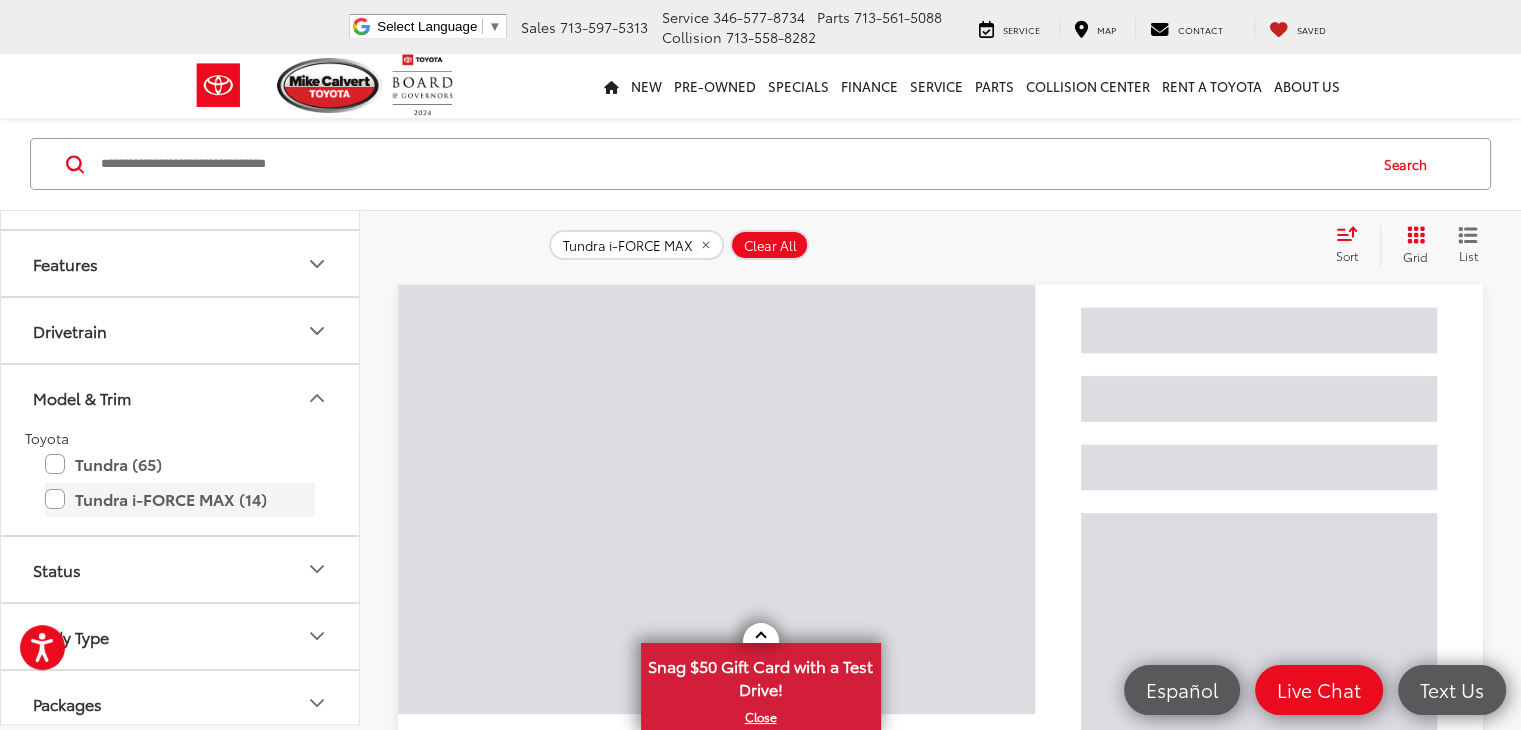 scroll, scrollTop: 263, scrollLeft: 0, axis: vertical 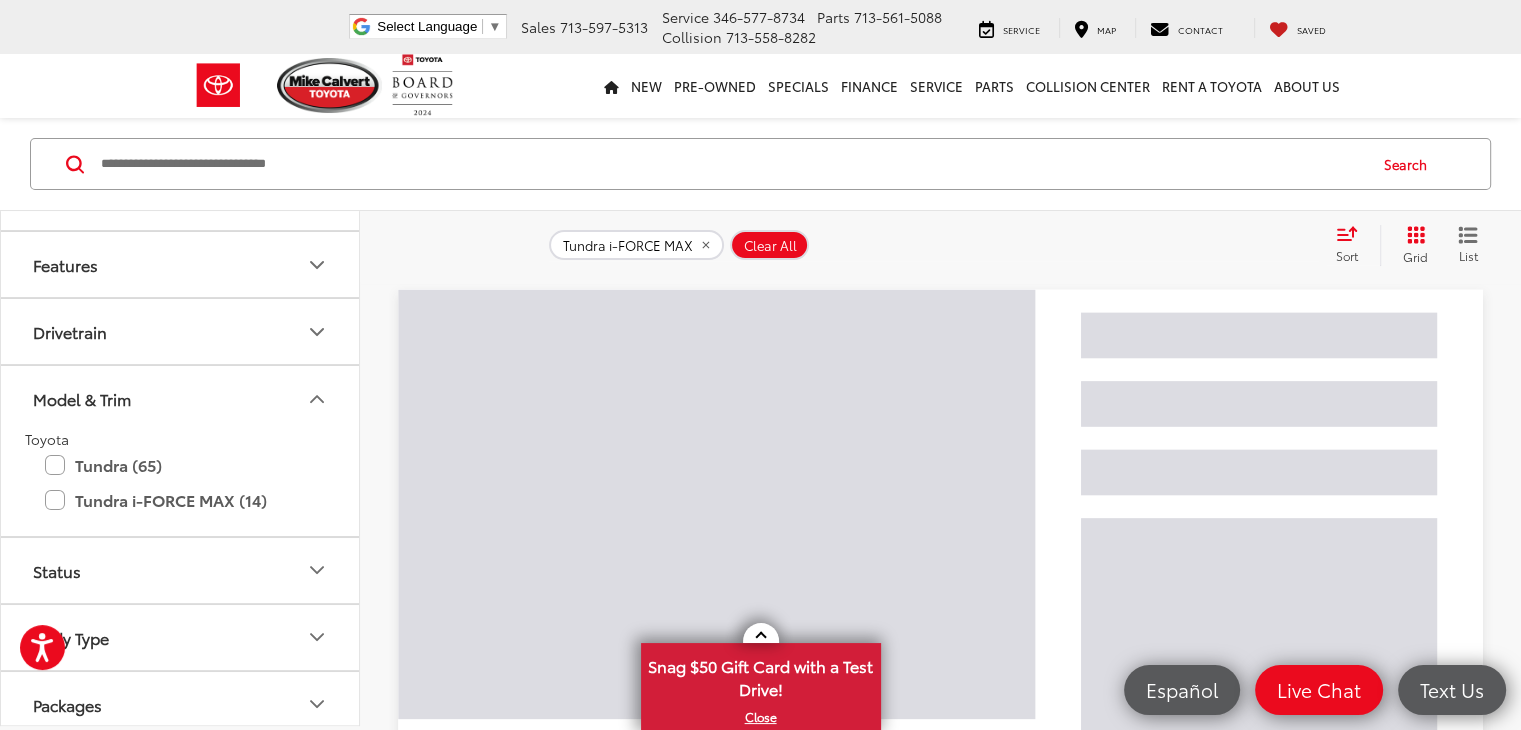 click on "Tundra (65)" at bounding box center [180, 465] 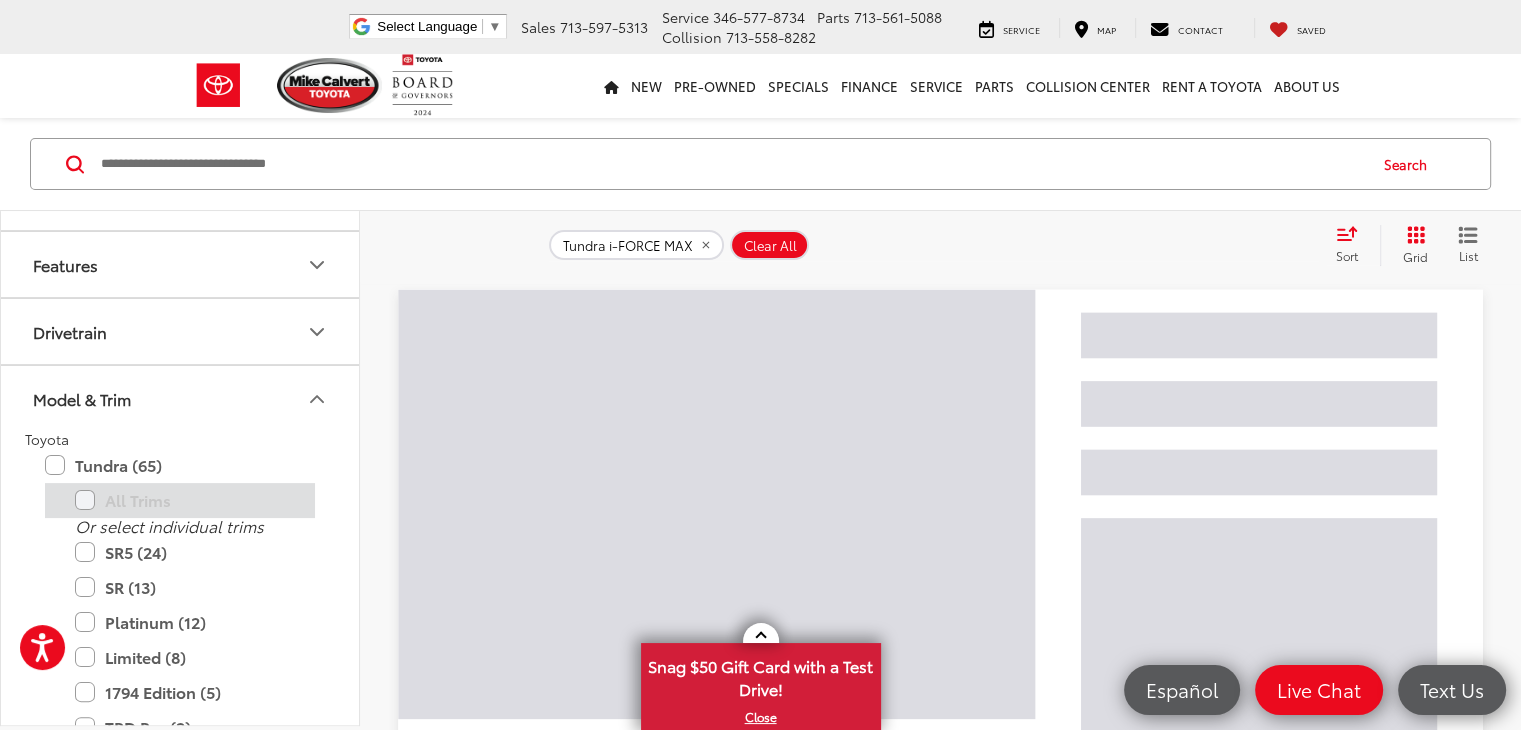 click on "All Trims" at bounding box center (180, 500) 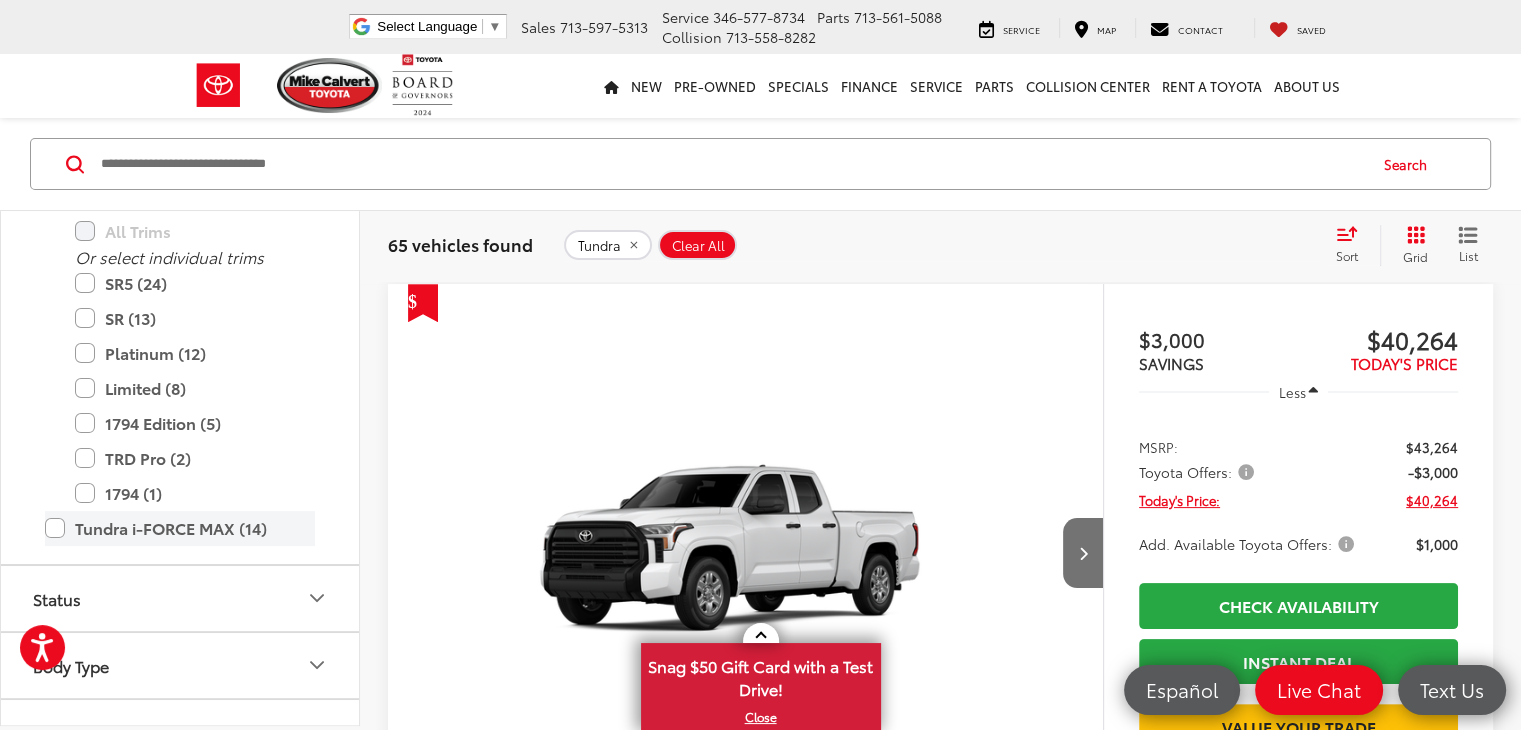 scroll, scrollTop: 1168, scrollLeft: 0, axis: vertical 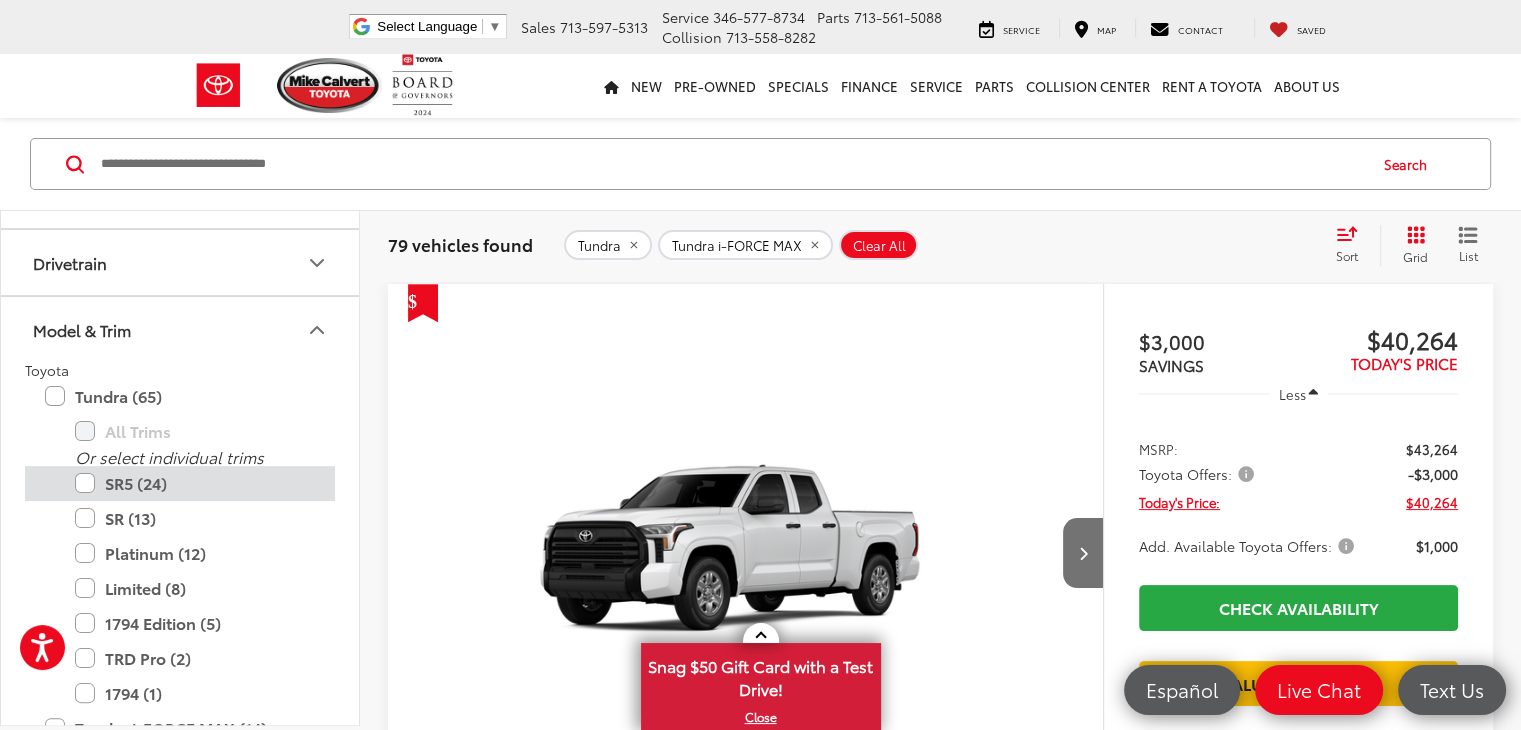 click on "SR5 (24)" at bounding box center (195, 483) 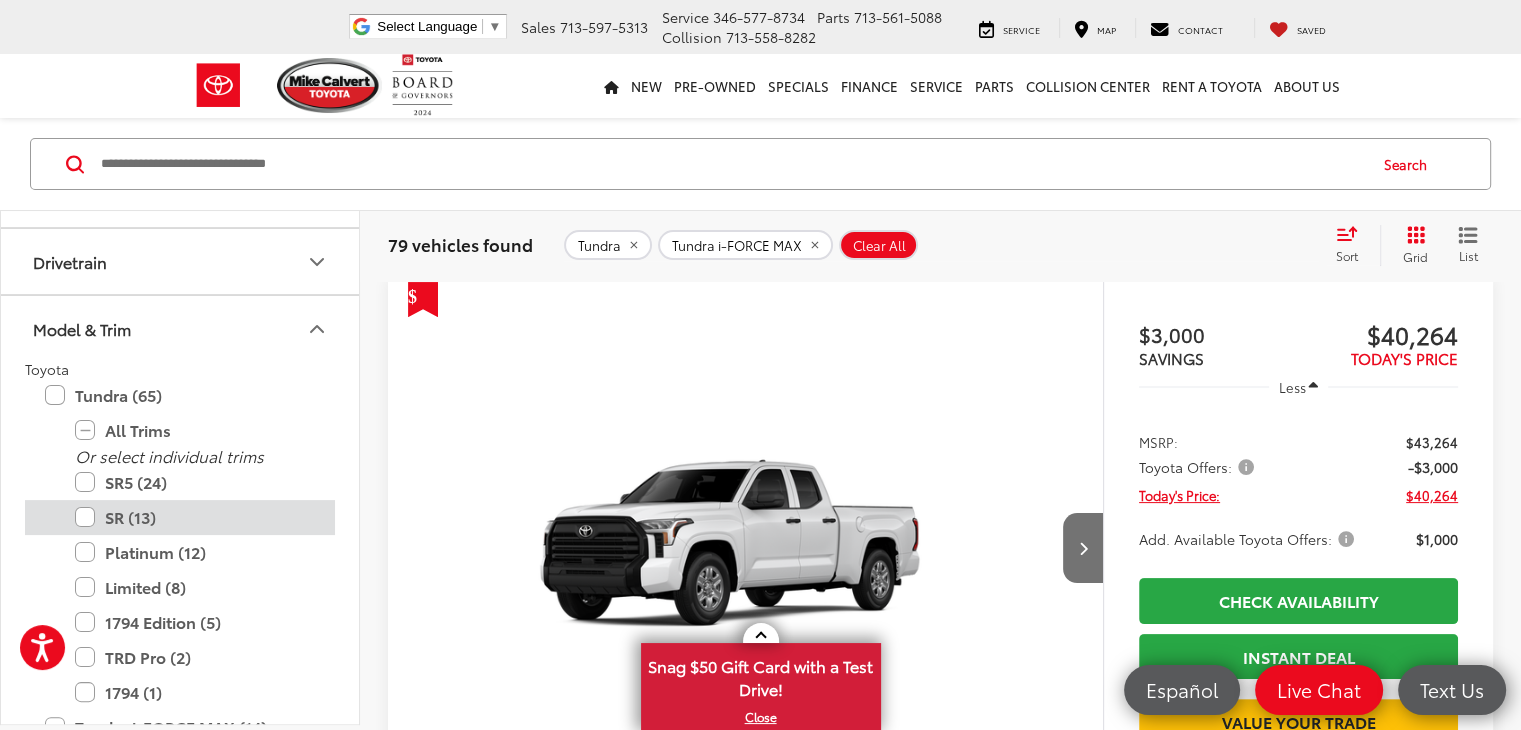 scroll, scrollTop: 363, scrollLeft: 0, axis: vertical 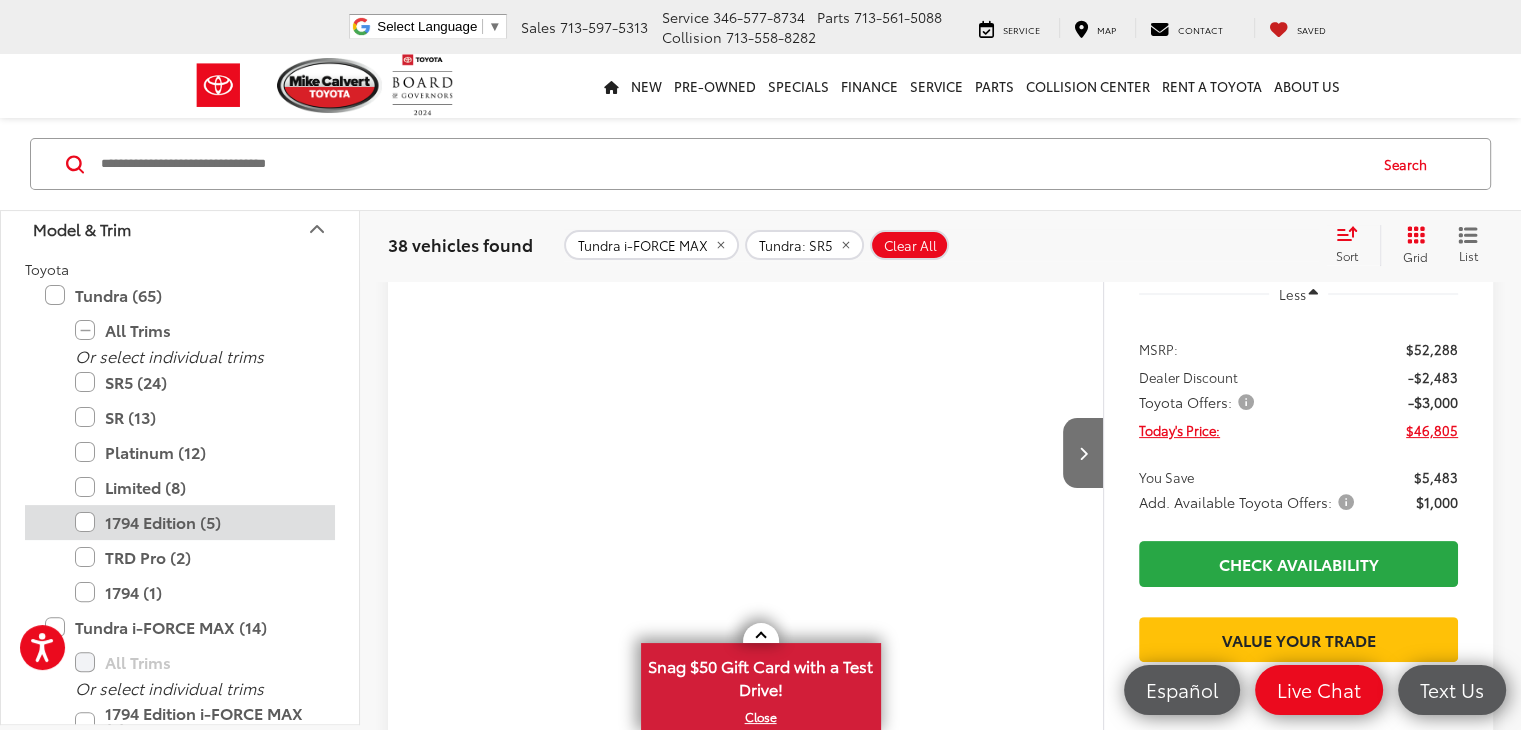 click on "1794 Edition (5)" at bounding box center [195, 522] 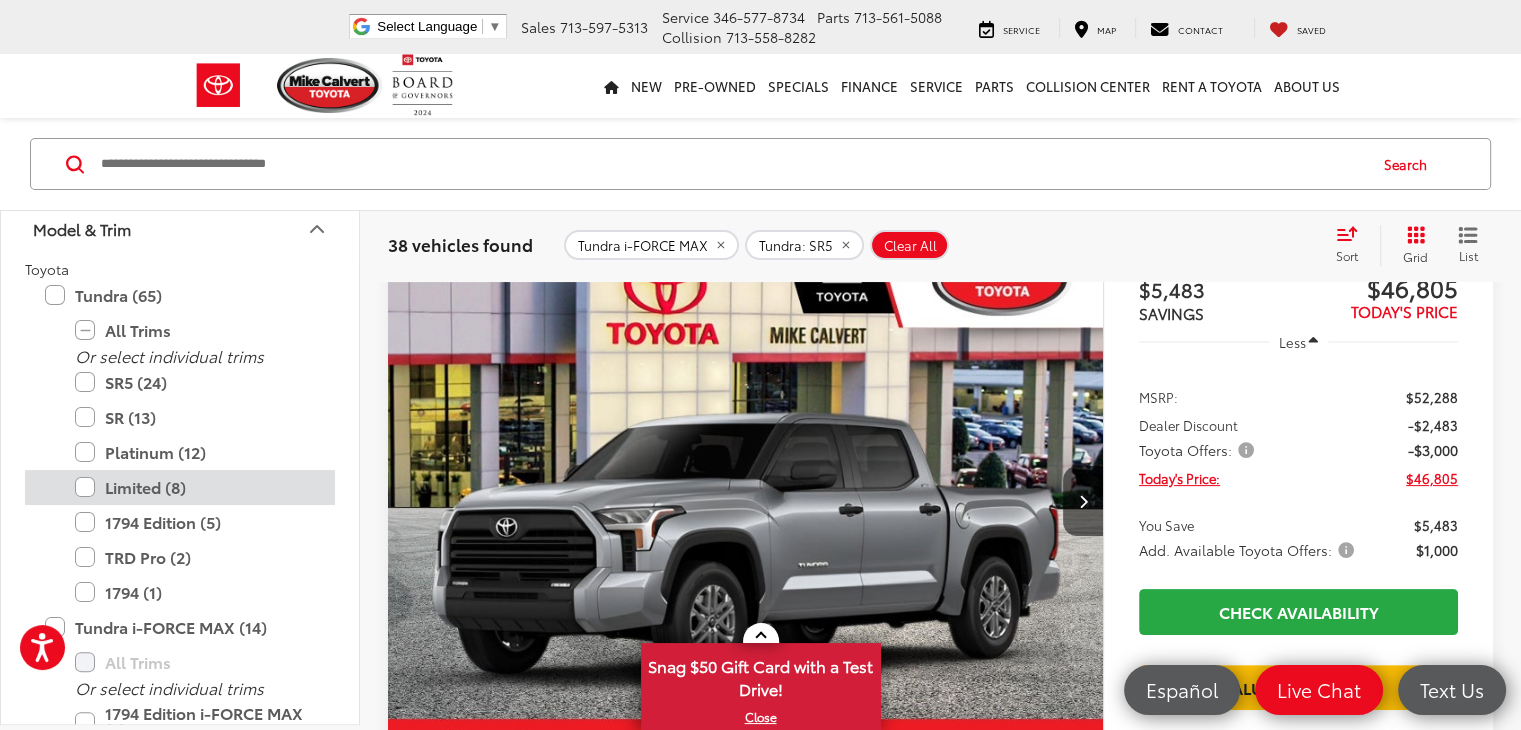 click on "Limited (8)" at bounding box center [195, 487] 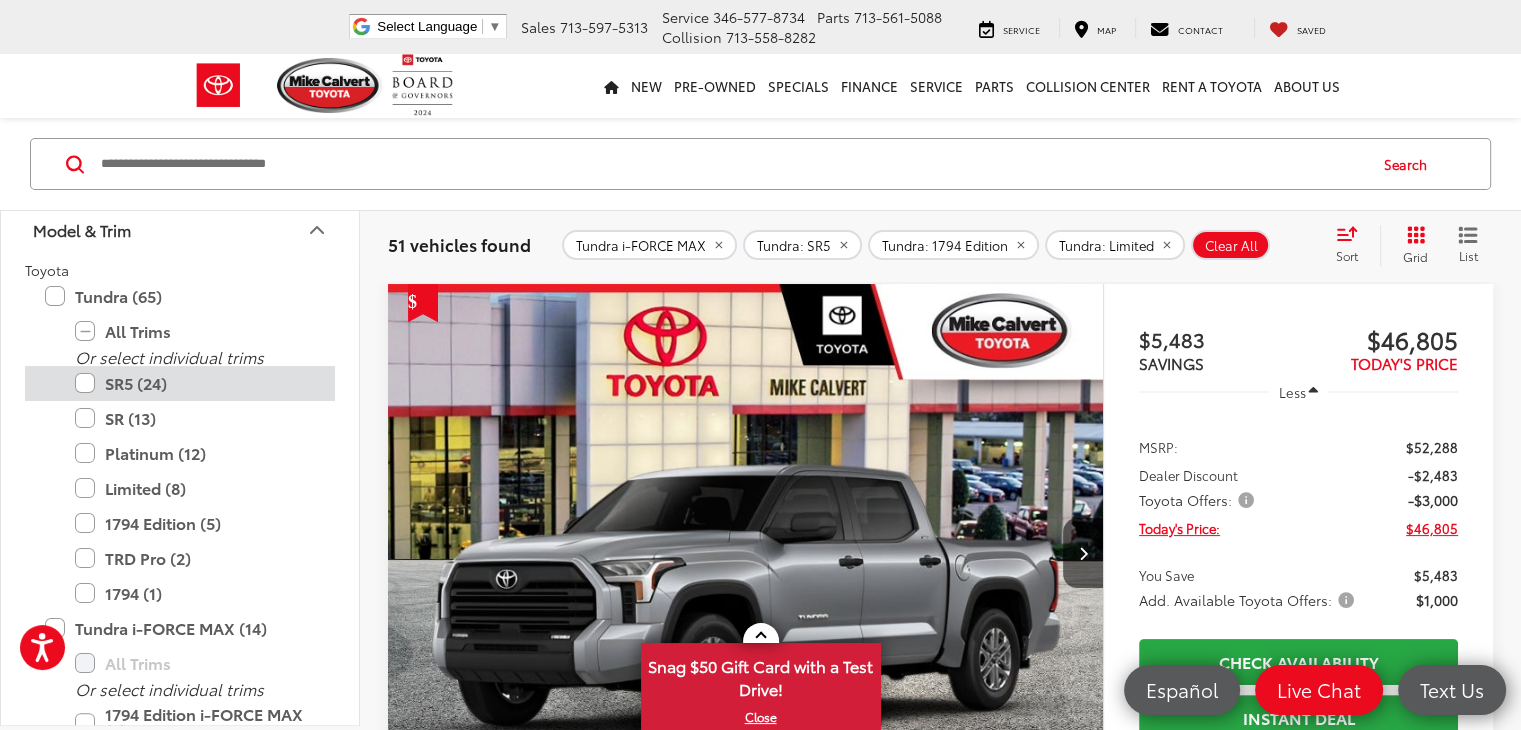 click on "SR5 (24)" at bounding box center [195, 383] 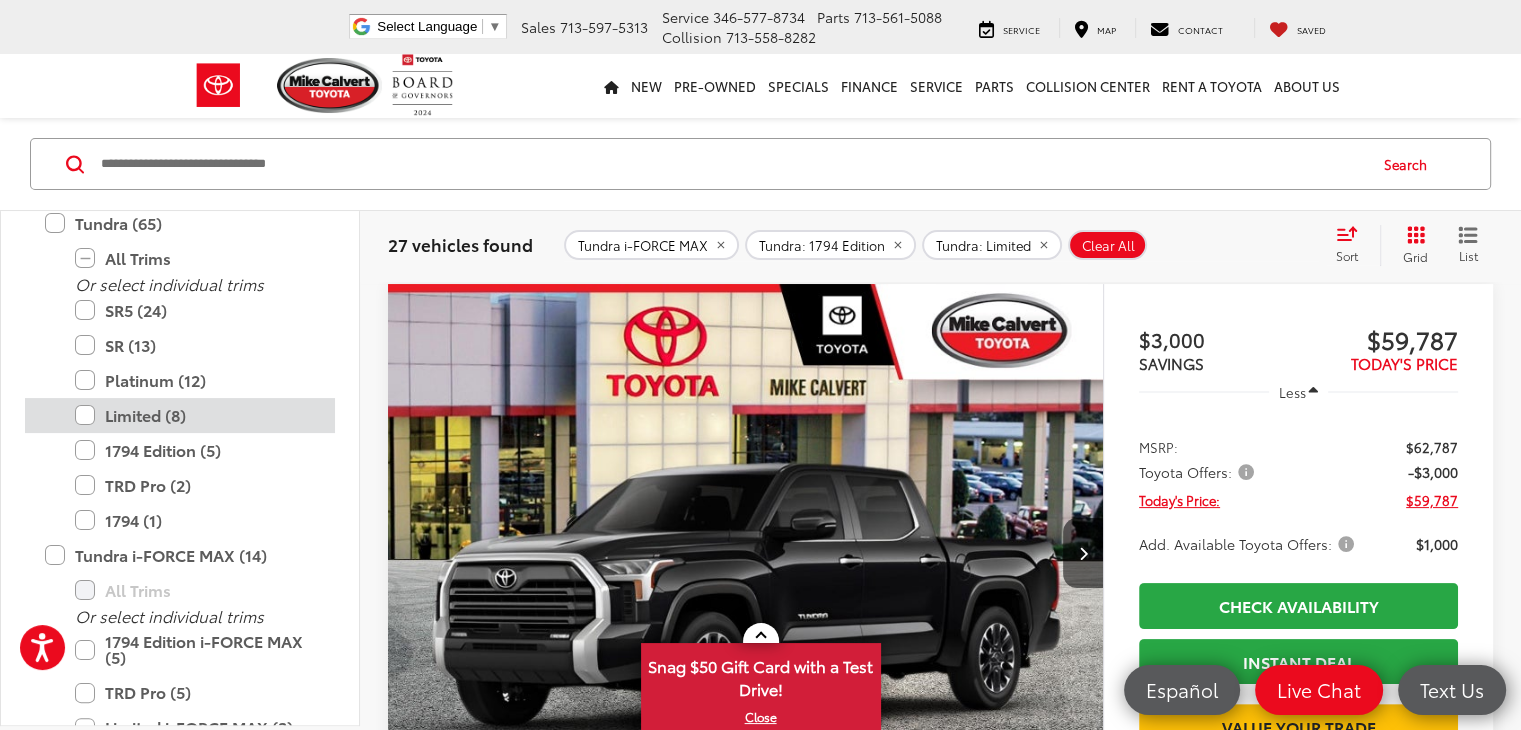 scroll, scrollTop: 1408, scrollLeft: 0, axis: vertical 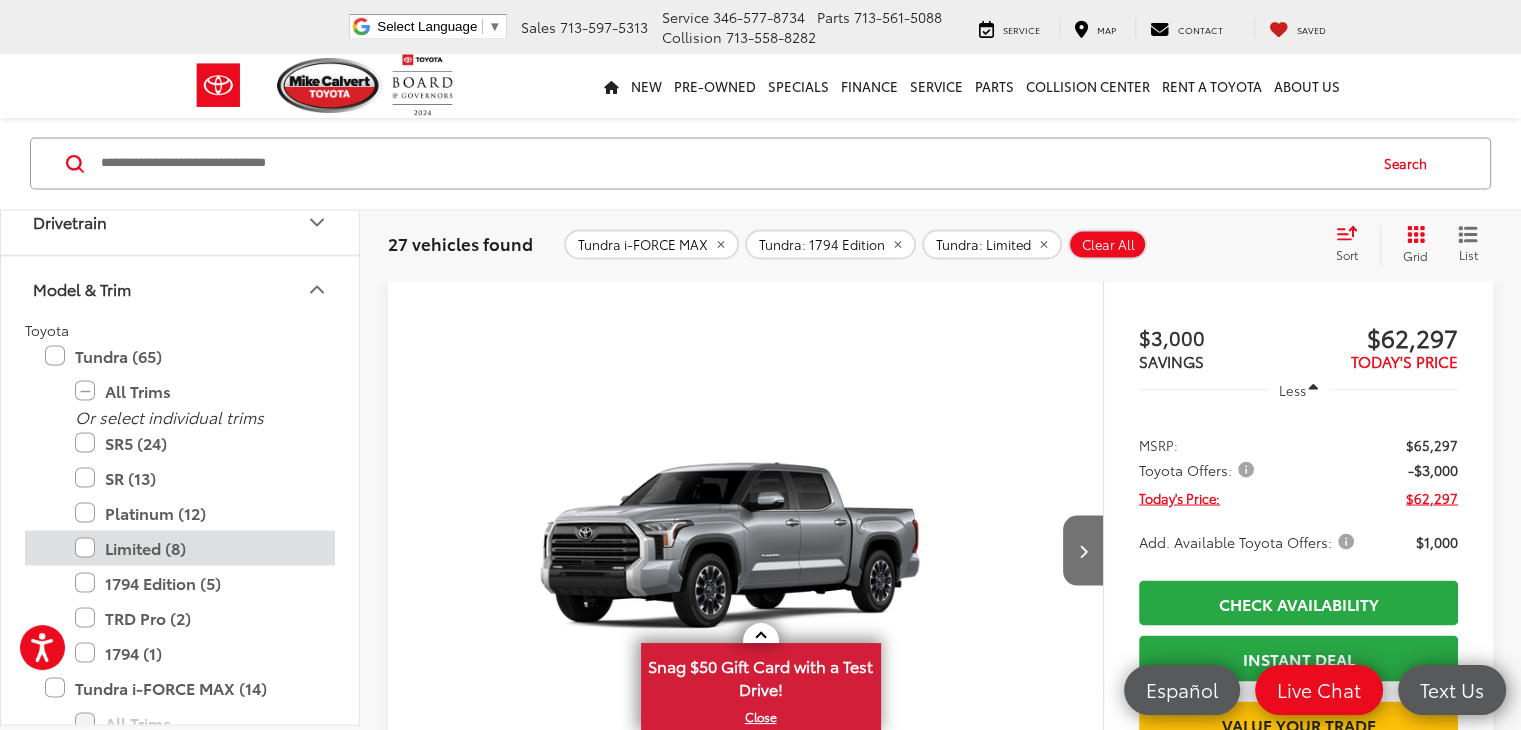 click on "Limited (8)" at bounding box center [195, 547] 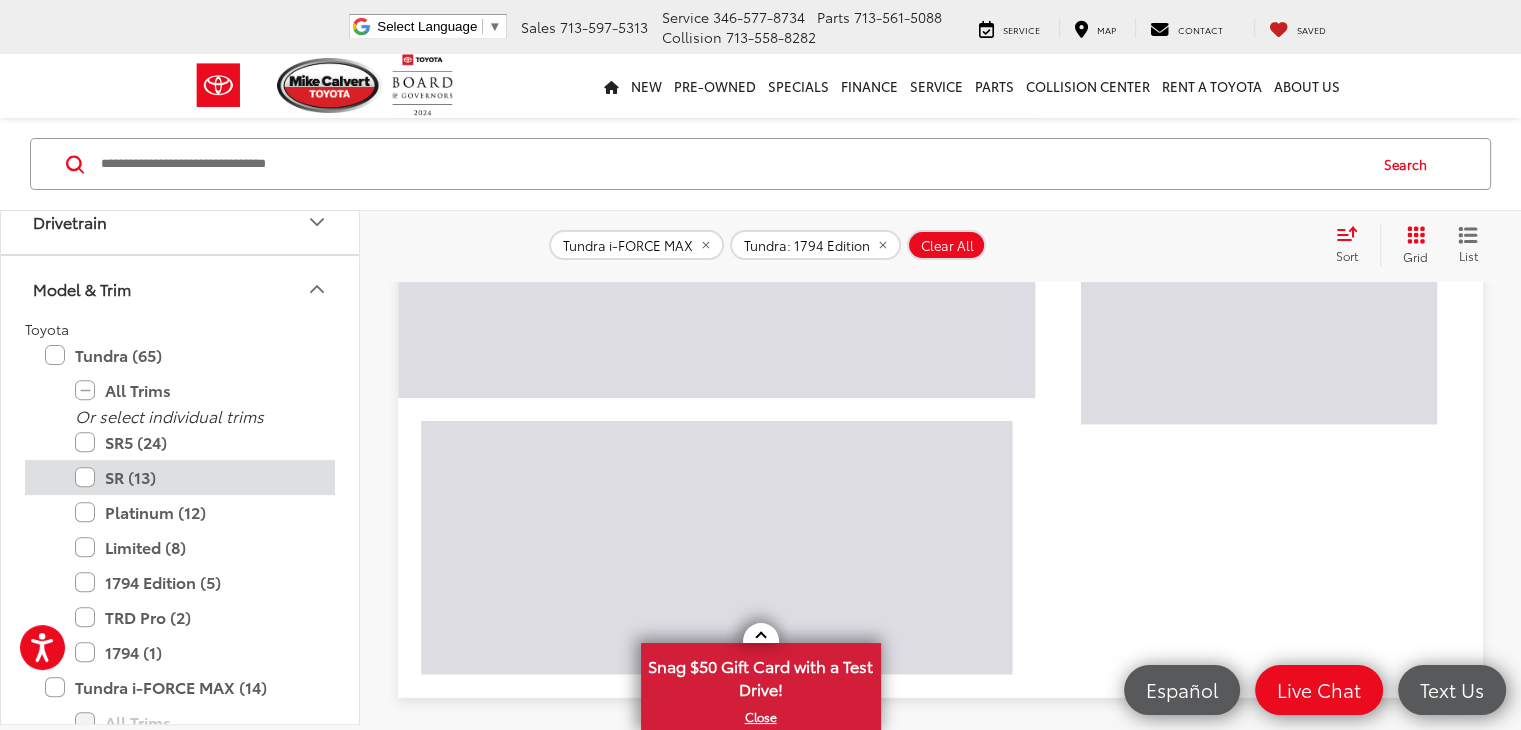 scroll, scrollTop: 263, scrollLeft: 0, axis: vertical 